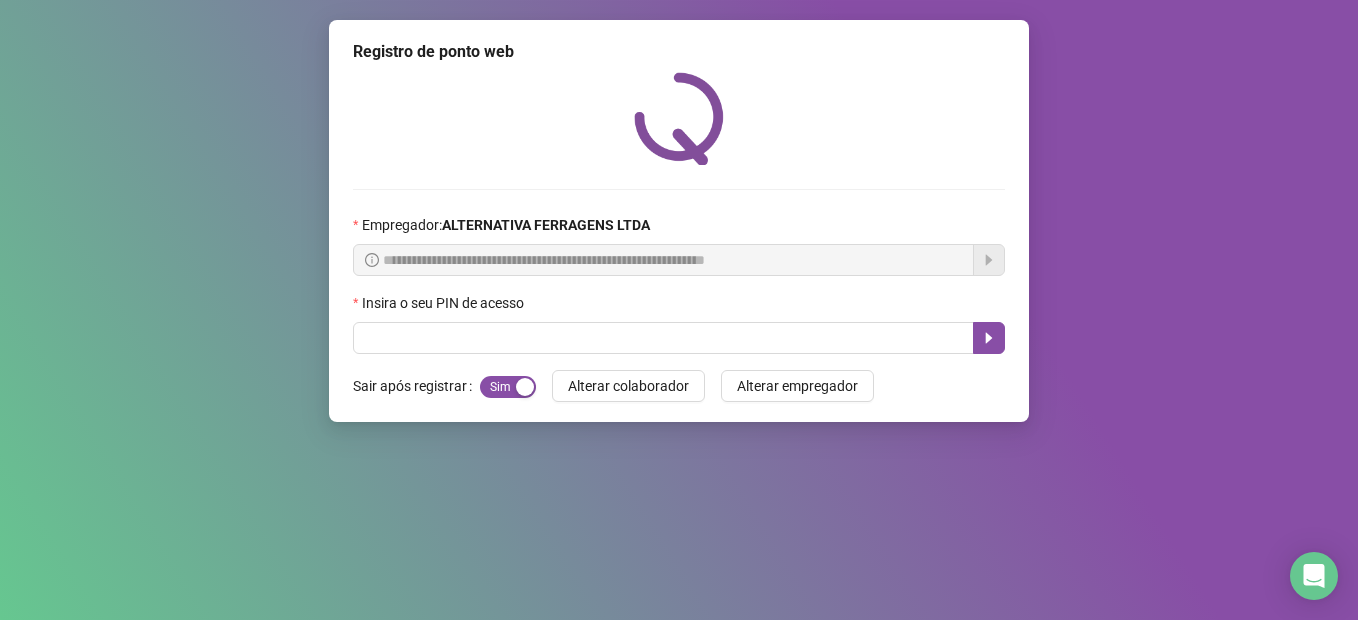 scroll, scrollTop: 0, scrollLeft: 0, axis: both 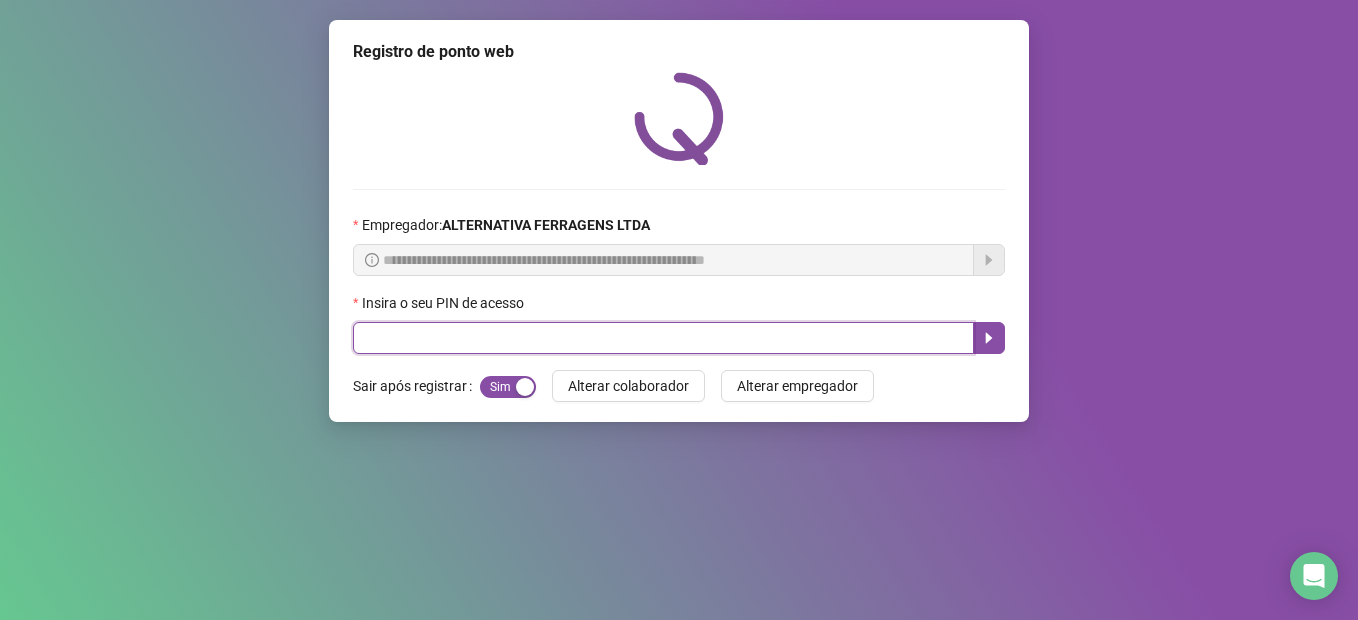 click at bounding box center [663, 338] 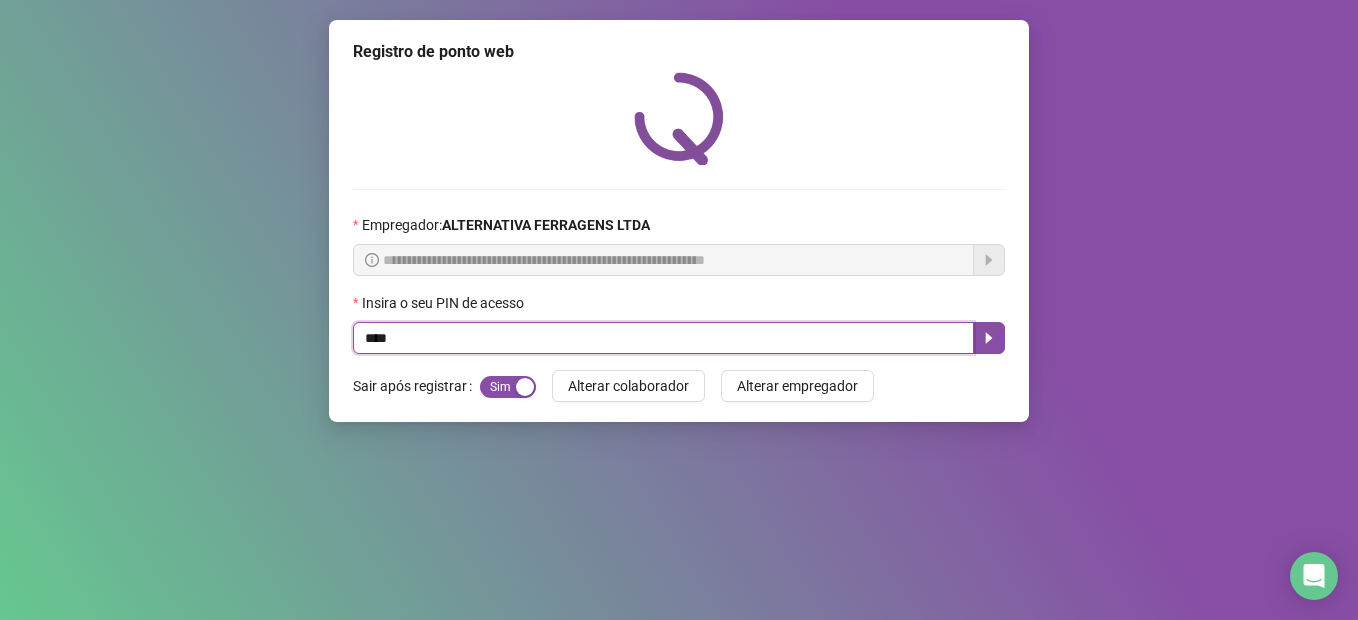 type on "****" 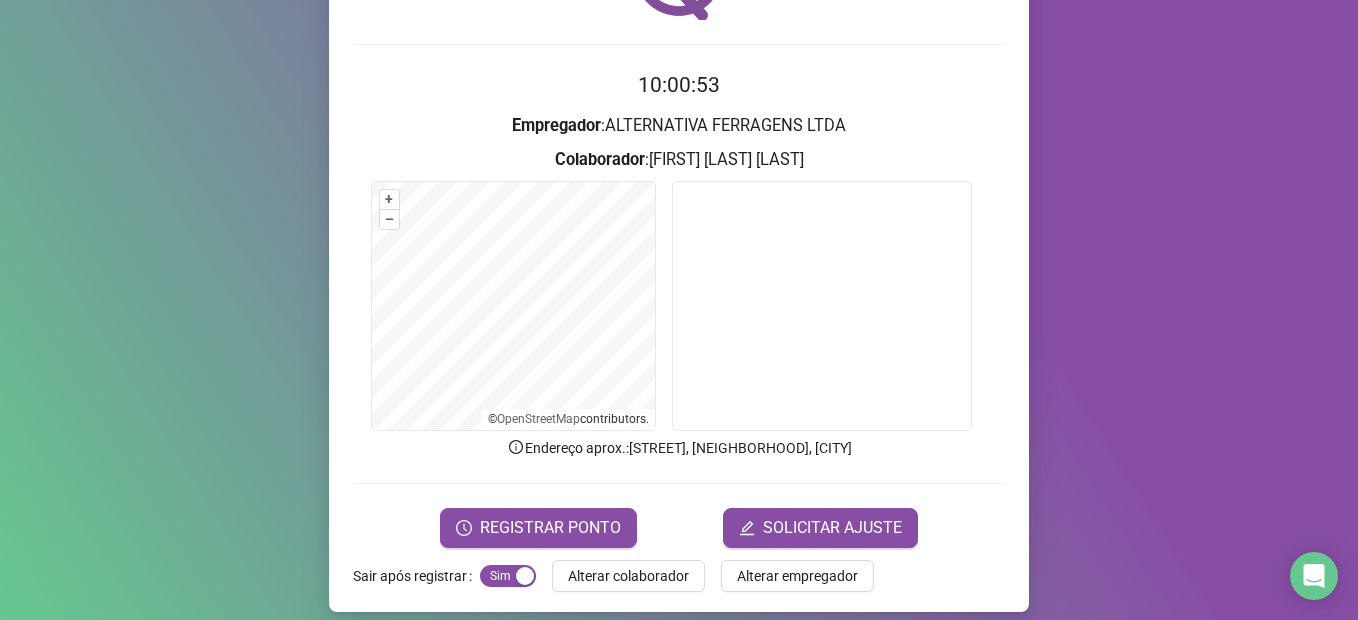 scroll, scrollTop: 161, scrollLeft: 0, axis: vertical 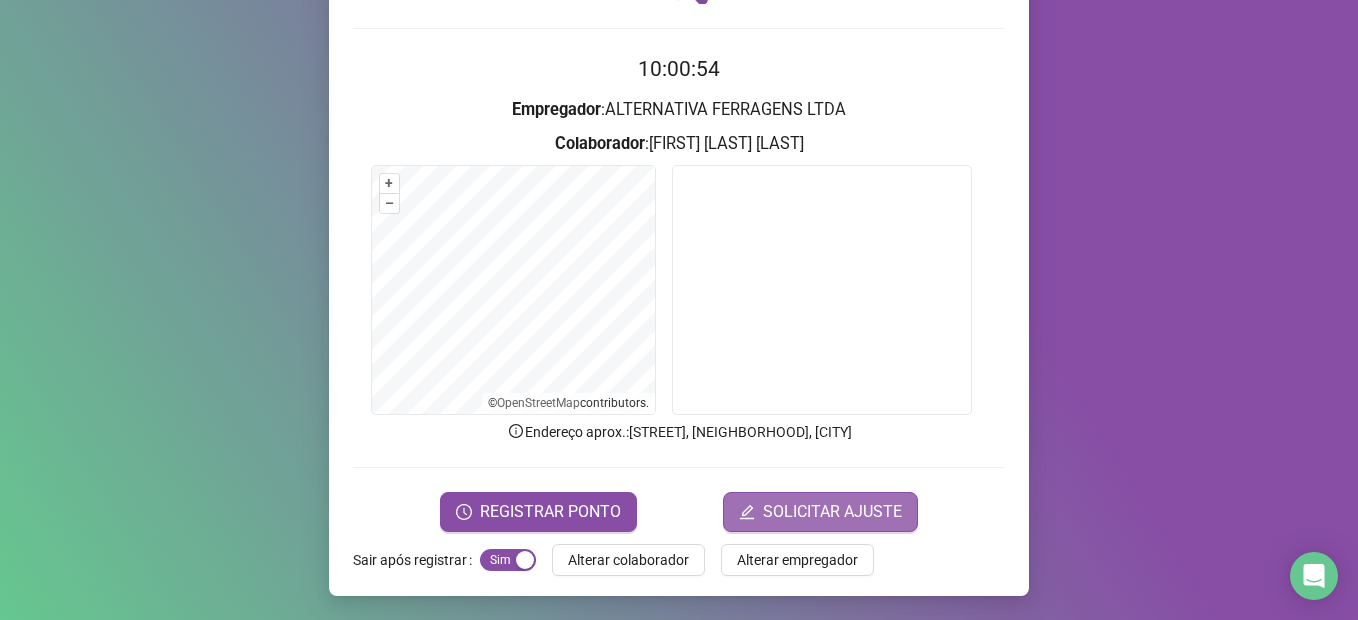 click on "SOLICITAR AJUSTE" at bounding box center (832, 512) 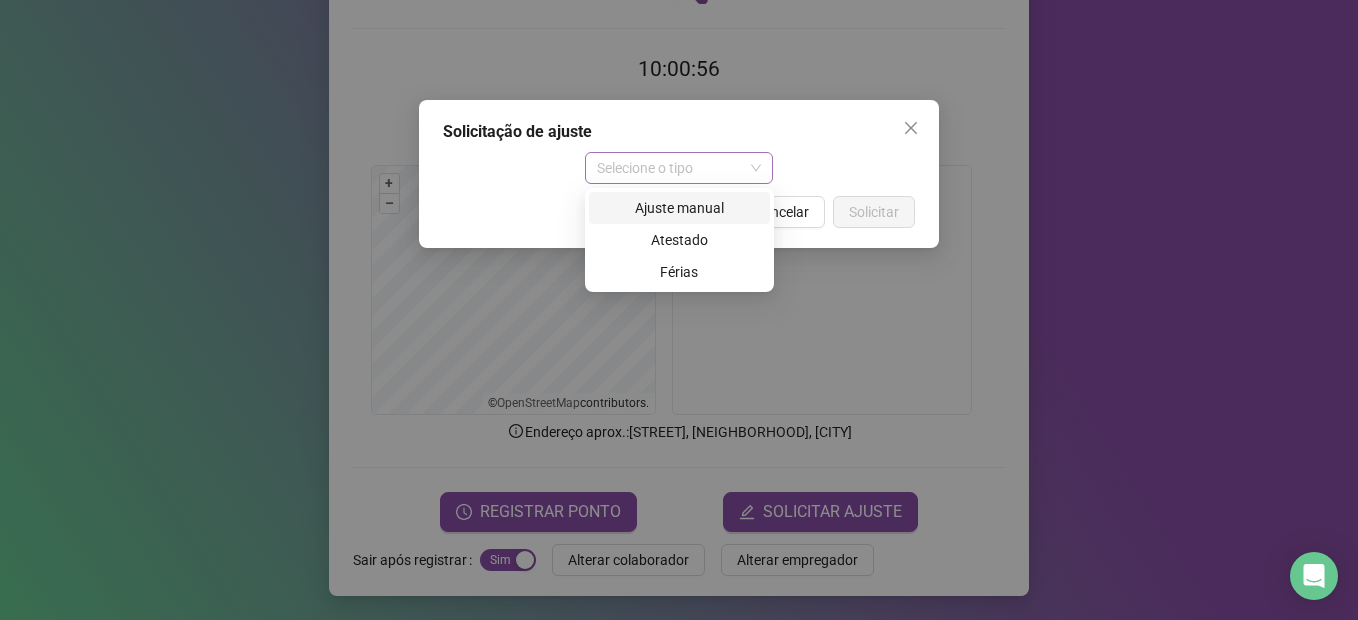 click on "Selecione o tipo" at bounding box center [679, 168] 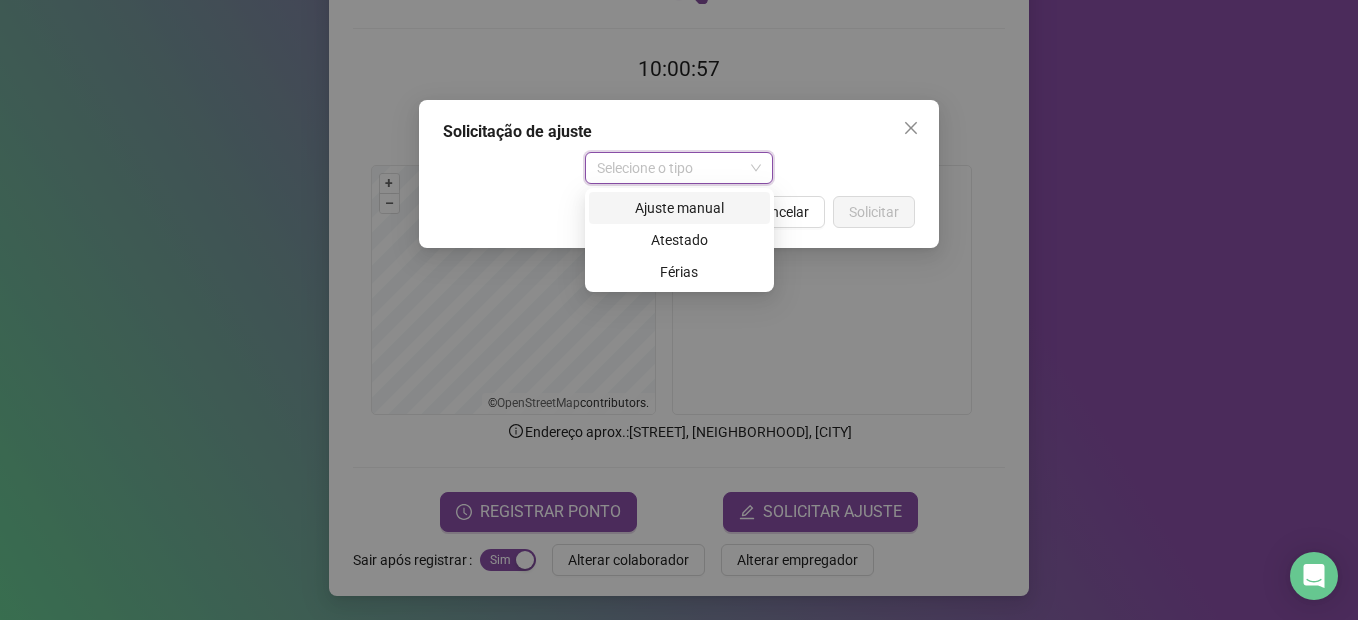 click on "Ajuste manual" at bounding box center [679, 208] 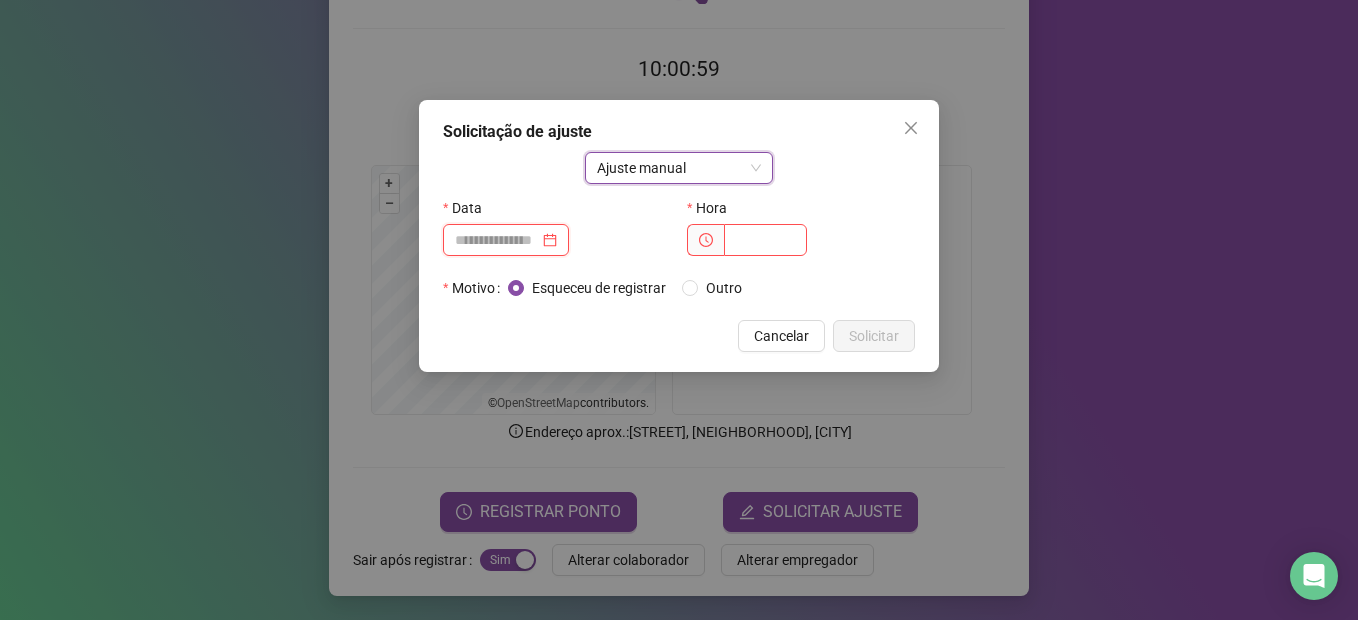 click at bounding box center [497, 240] 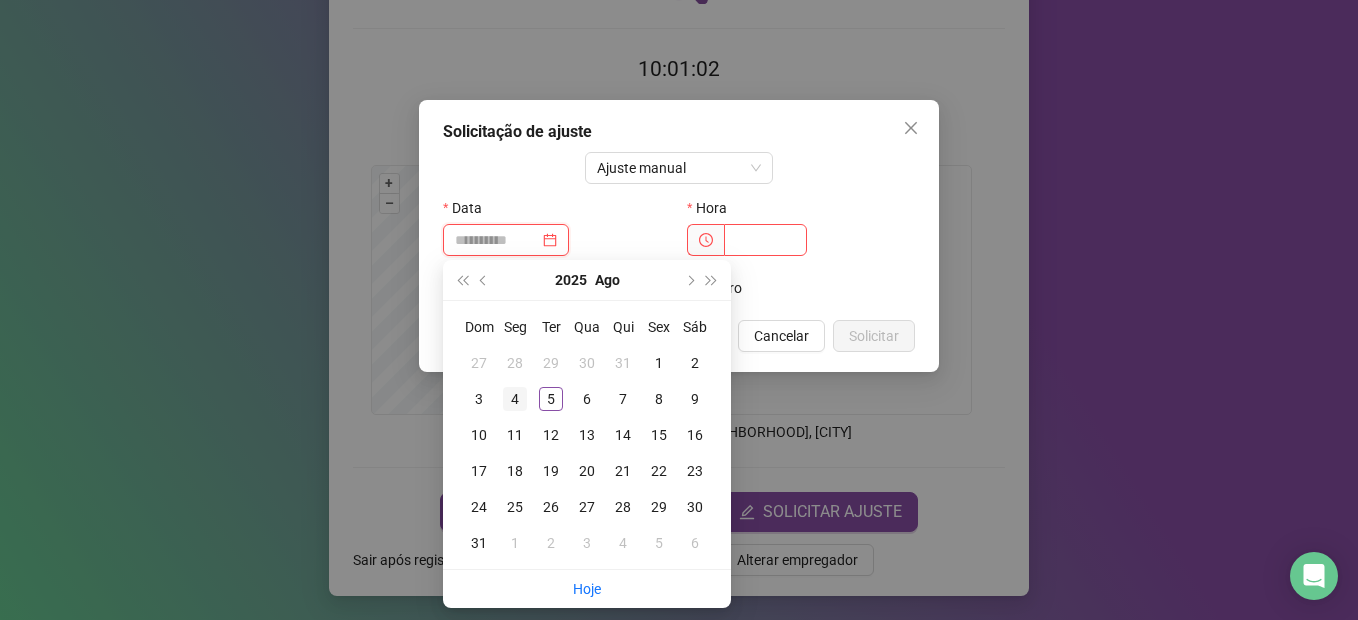 type on "**********" 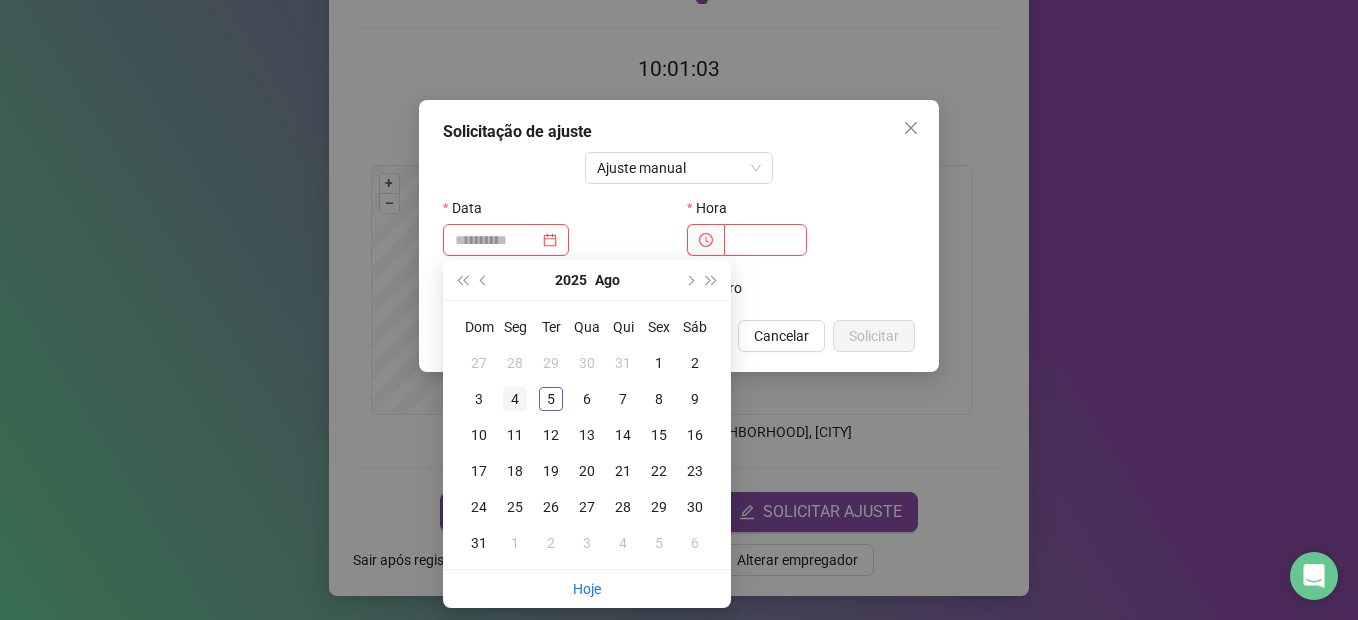click on "4" at bounding box center (515, 399) 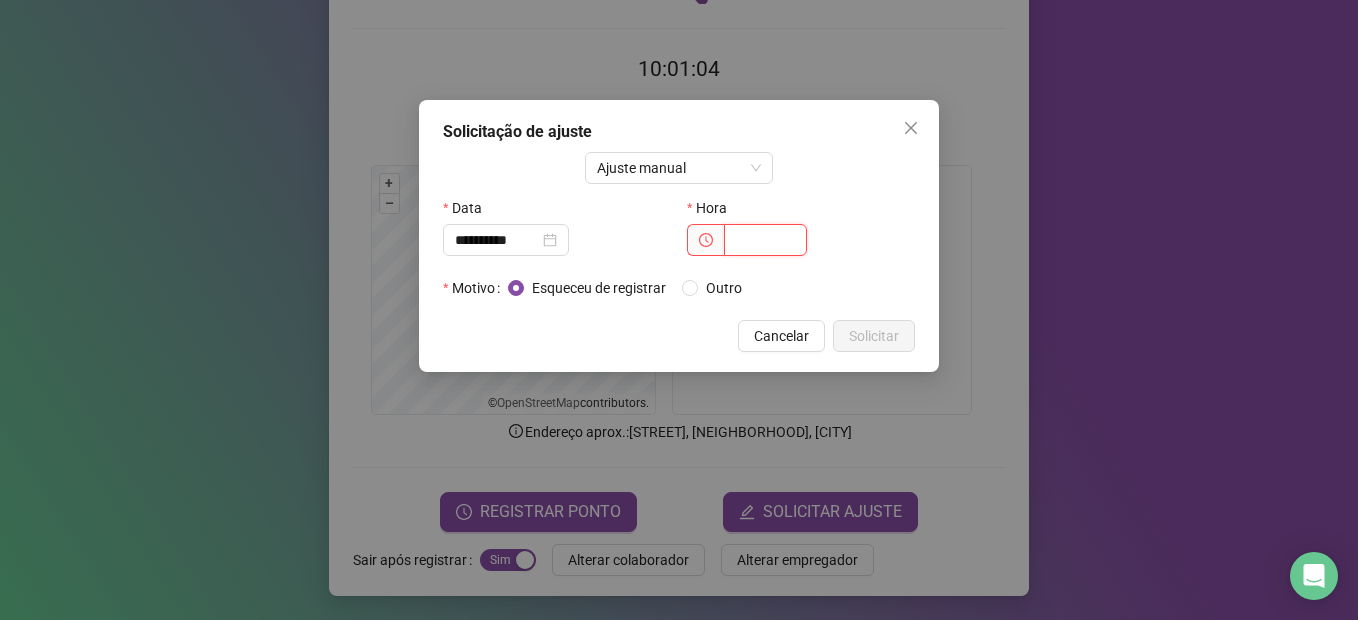 click at bounding box center (765, 240) 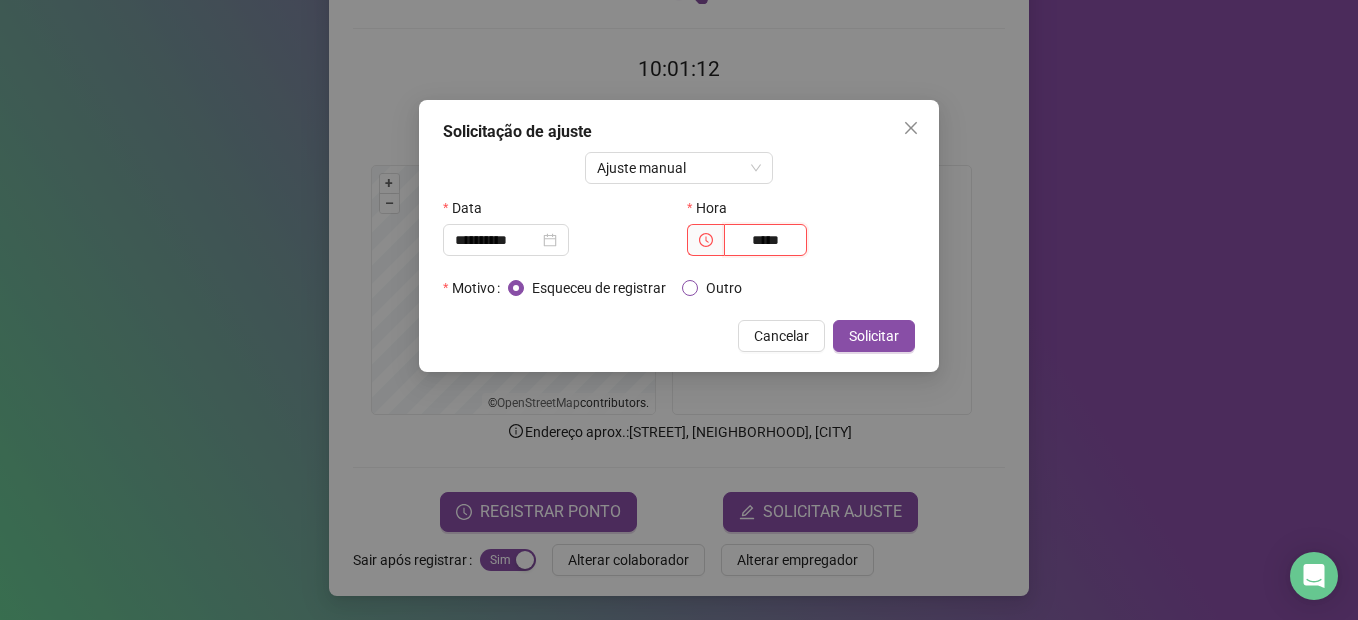 type on "*****" 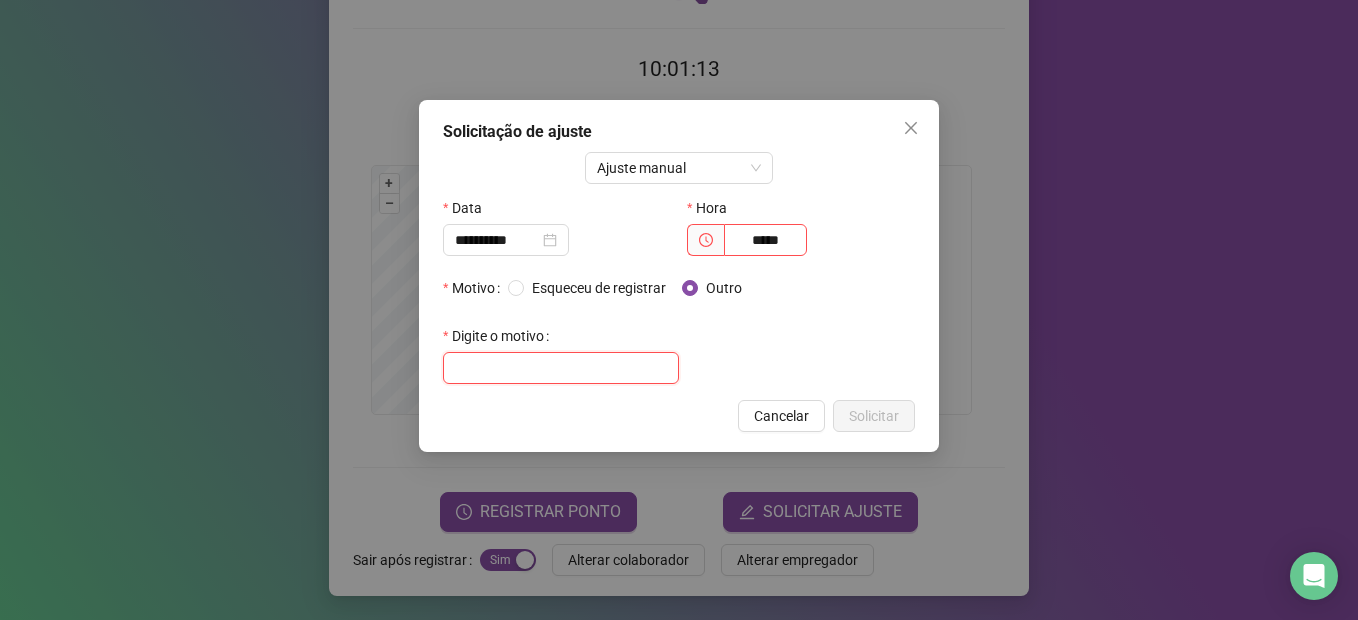 click at bounding box center (561, 368) 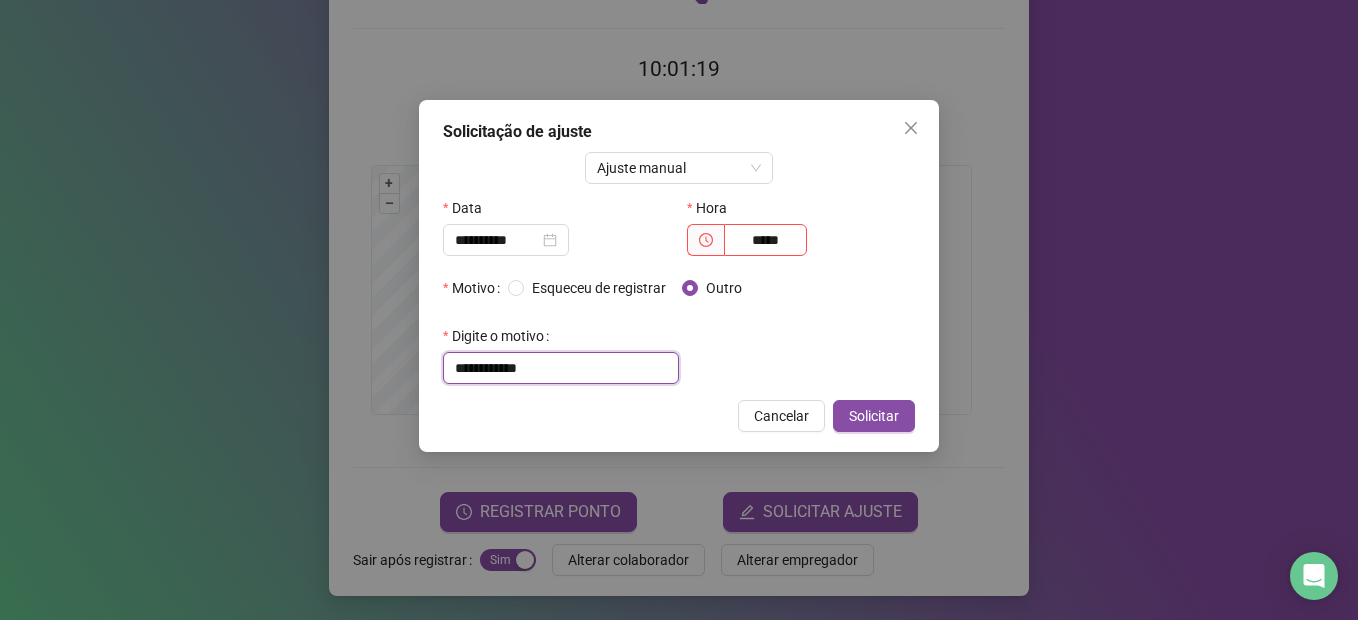 drag, startPoint x: 571, startPoint y: 370, endPoint x: 293, endPoint y: 353, distance: 278.5193 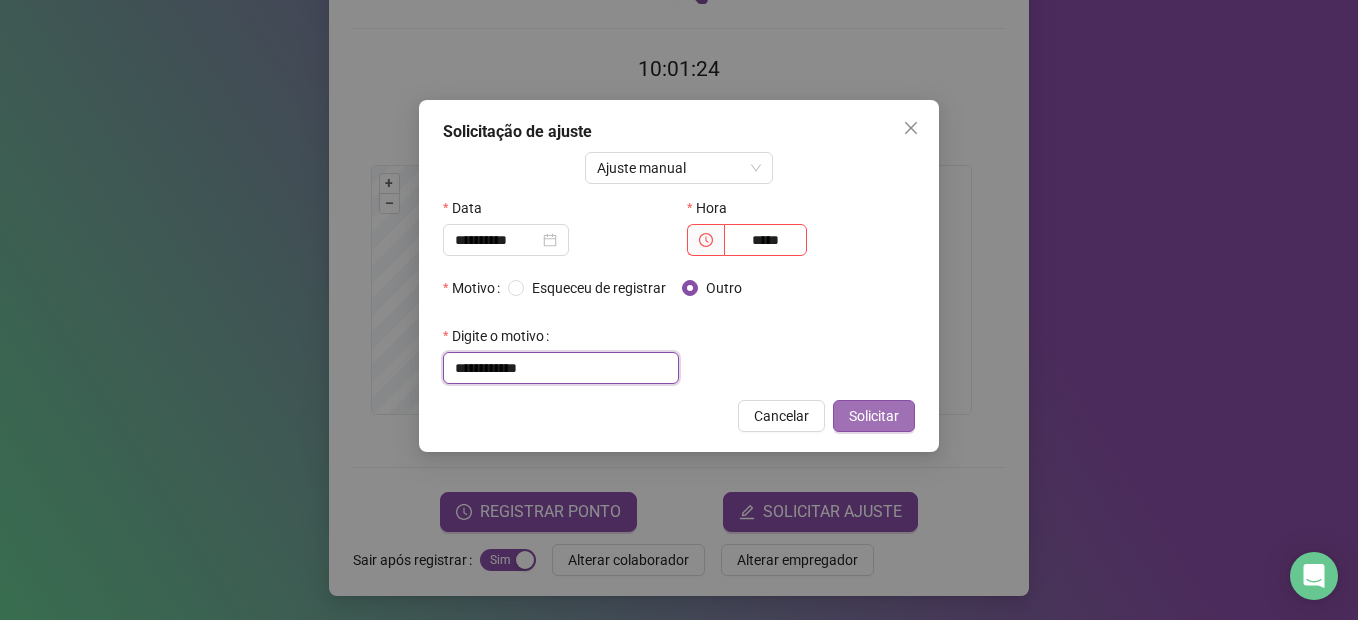type on "**********" 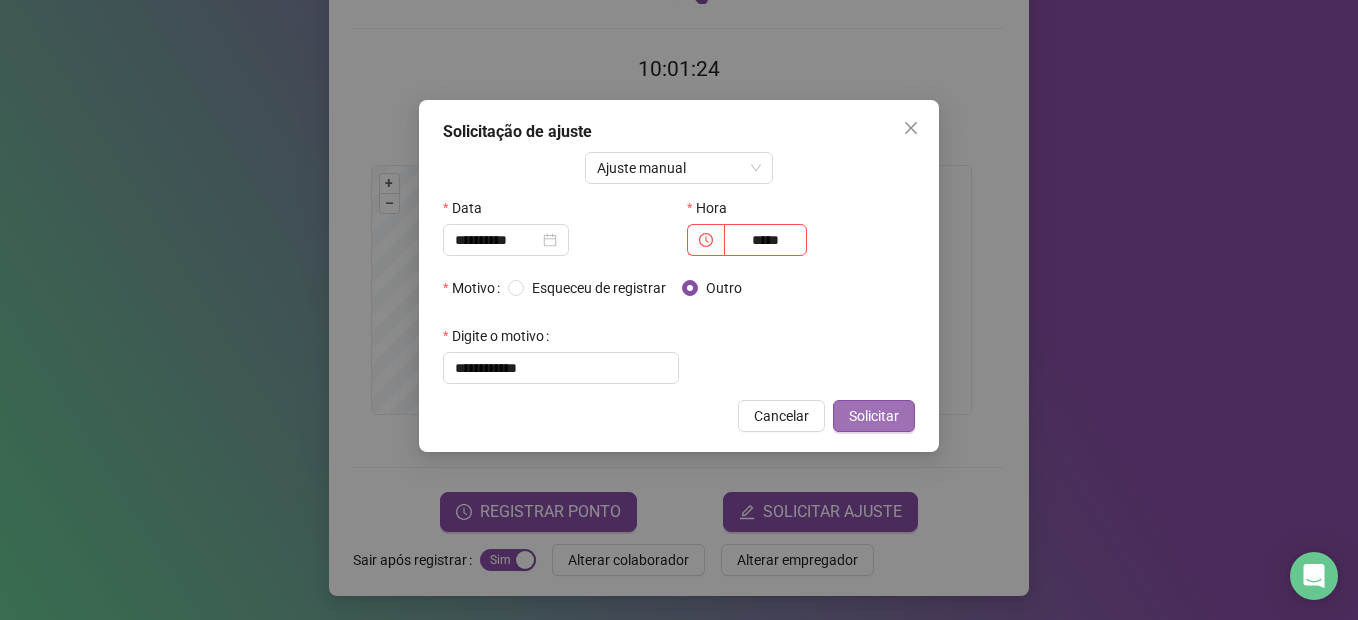 click on "Solicitar" at bounding box center [874, 416] 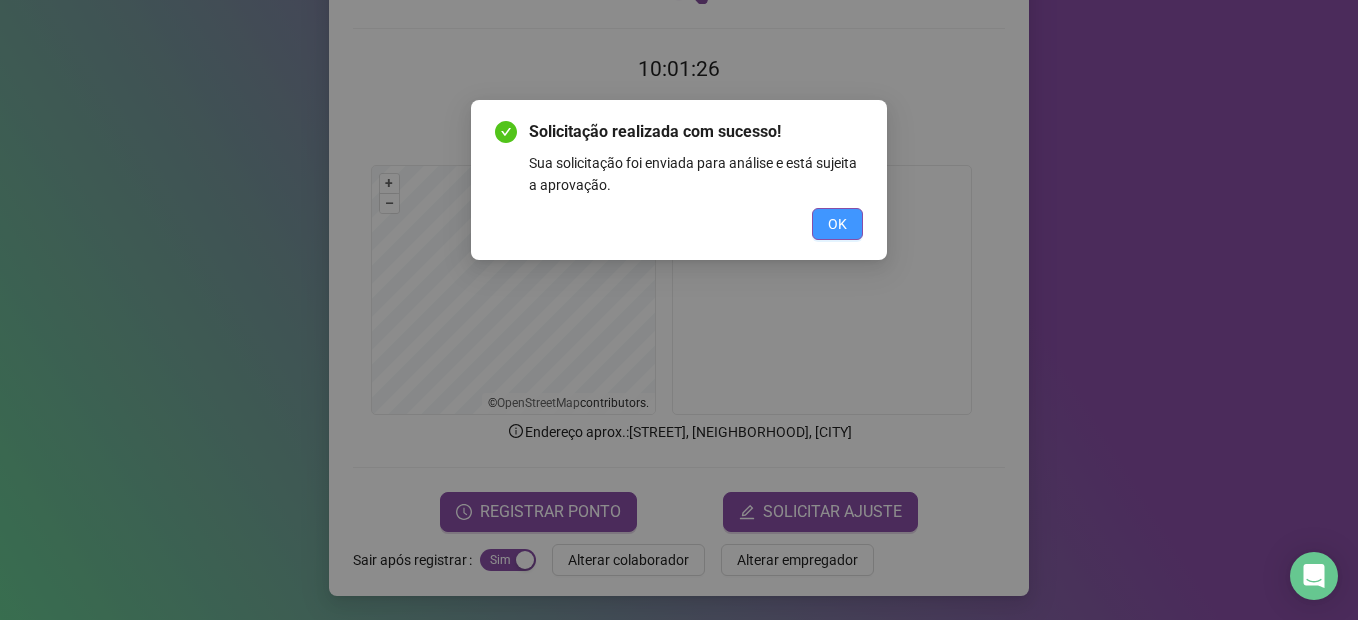 click on "OK" at bounding box center (837, 224) 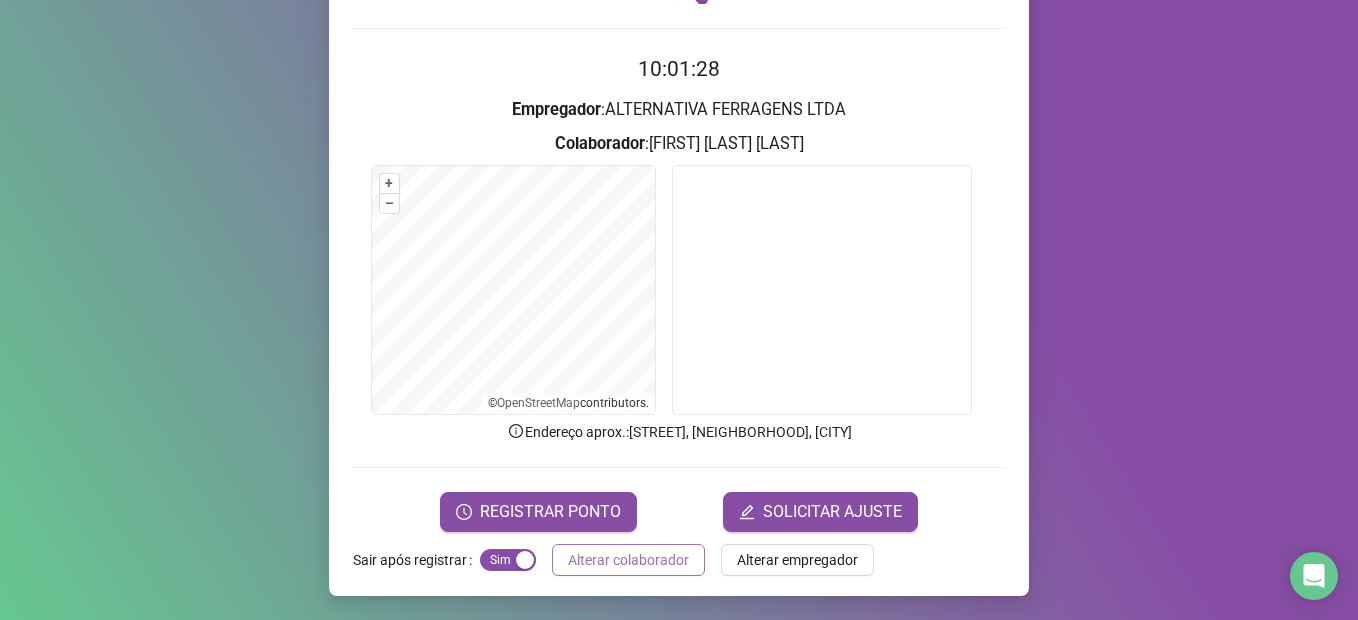 click on "Alterar colaborador" at bounding box center [628, 560] 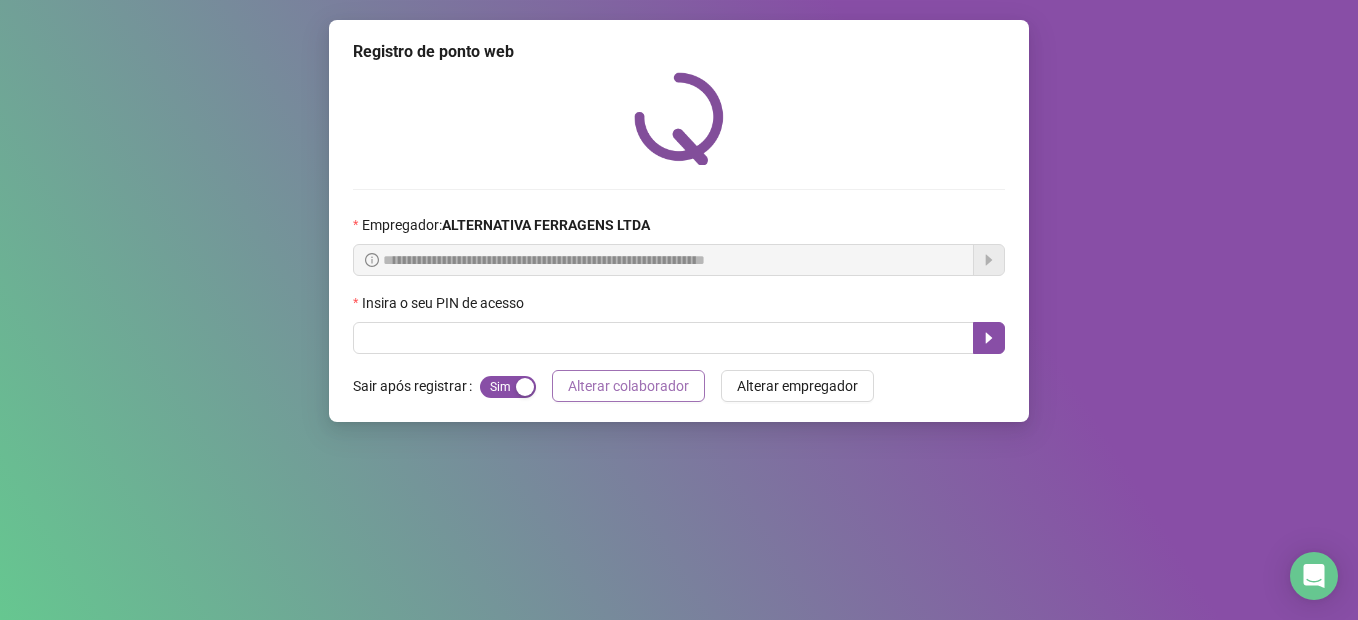 scroll, scrollTop: 0, scrollLeft: 0, axis: both 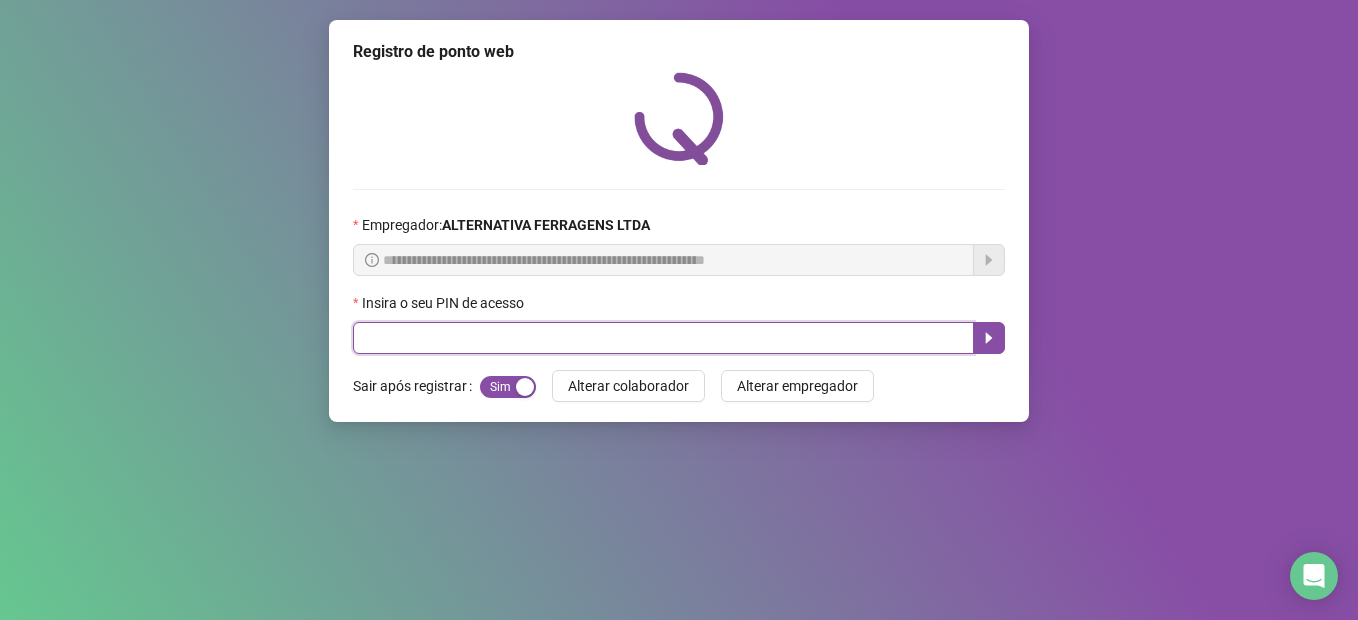 click at bounding box center (663, 338) 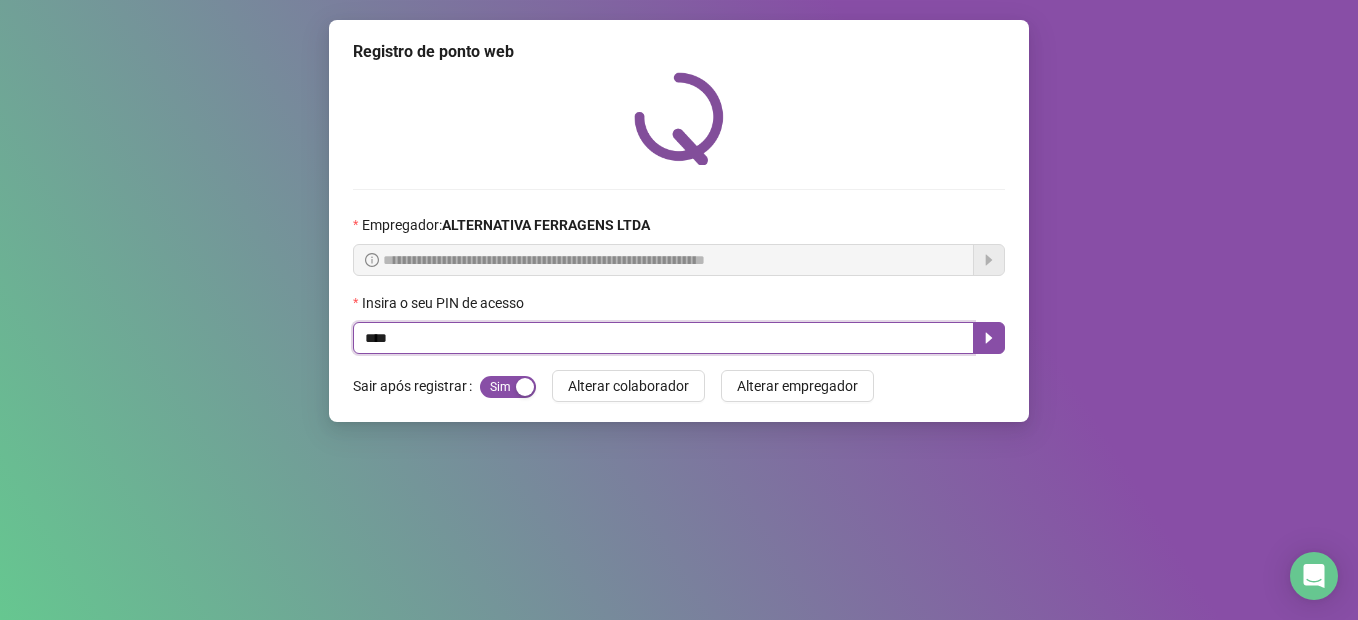 type on "*****" 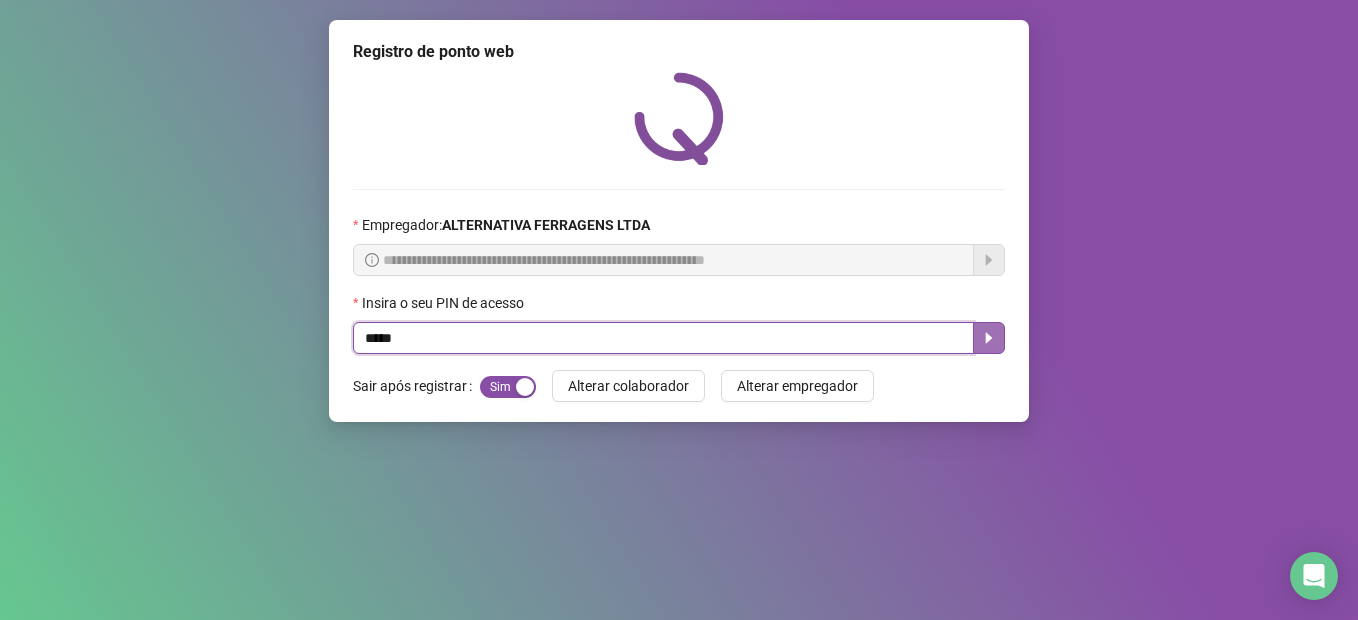 click 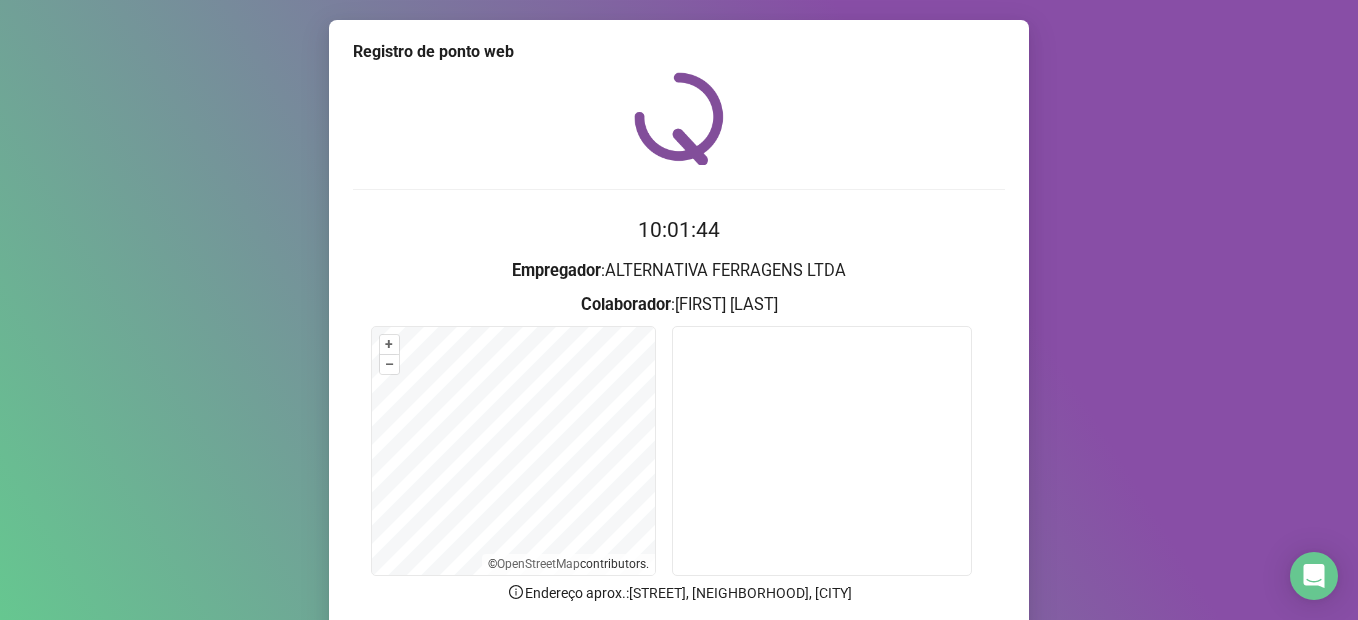 scroll, scrollTop: 161, scrollLeft: 0, axis: vertical 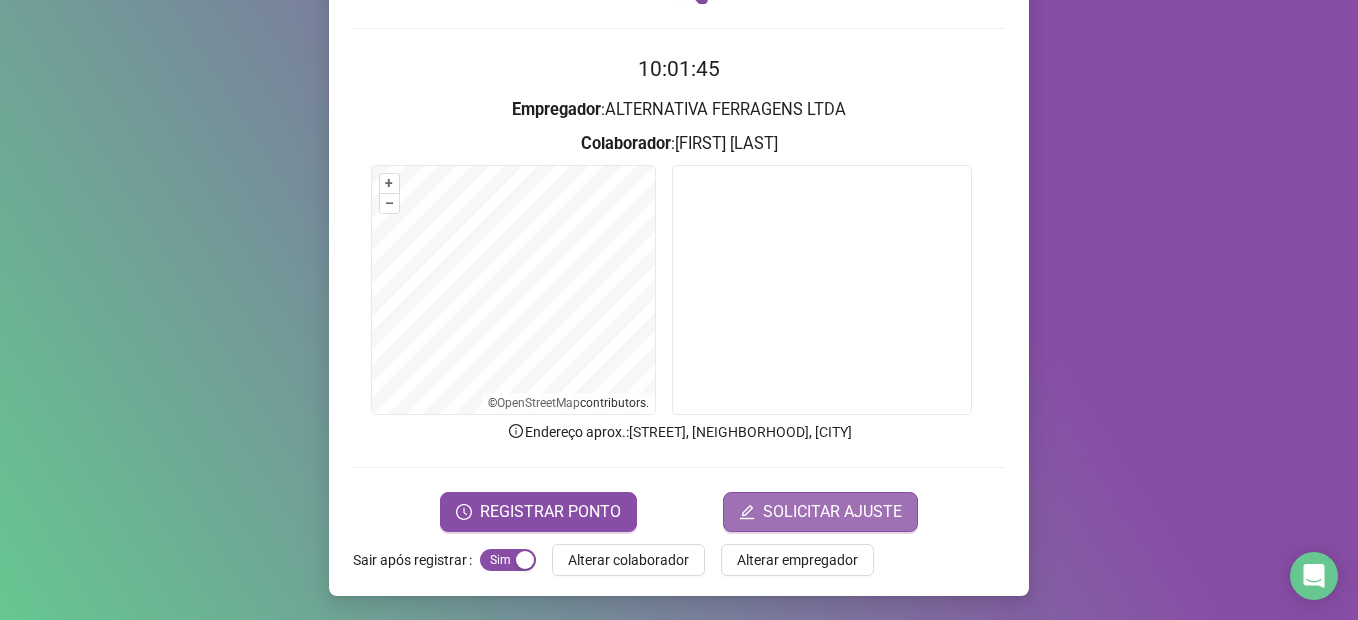 click on "SOLICITAR AJUSTE" at bounding box center (832, 512) 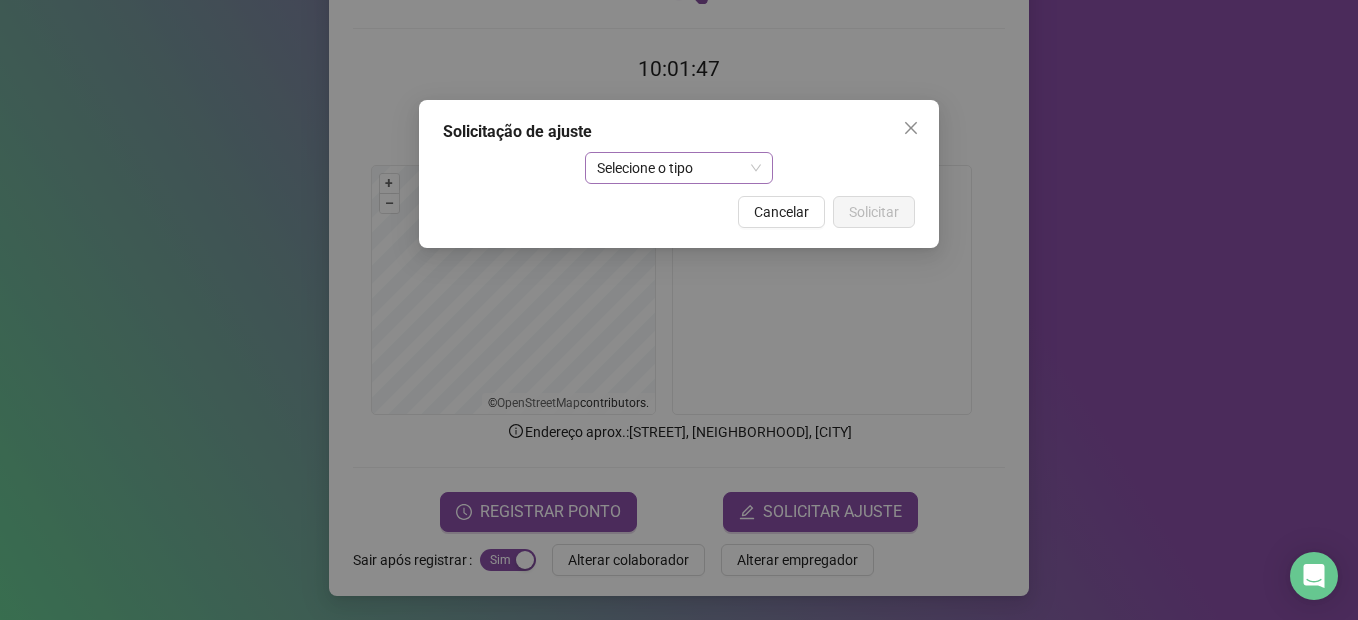 click on "Selecione o tipo" at bounding box center (679, 168) 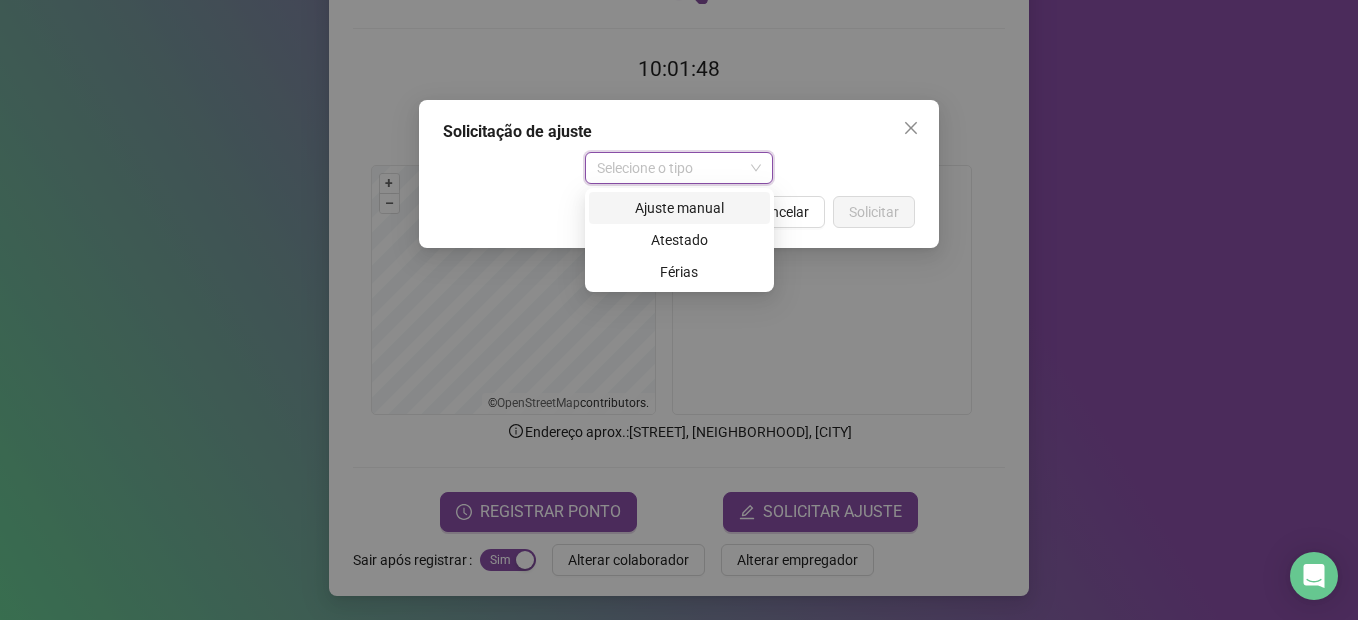 click on "Ajuste manual" at bounding box center [679, 208] 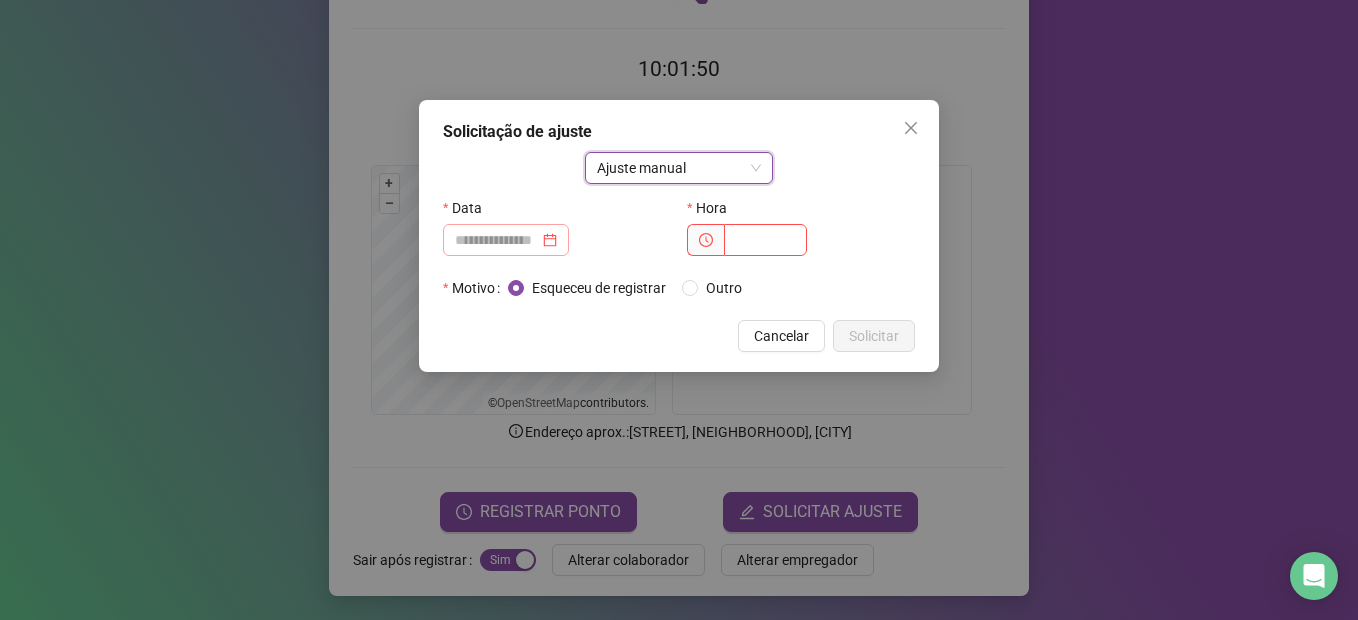 click at bounding box center [506, 240] 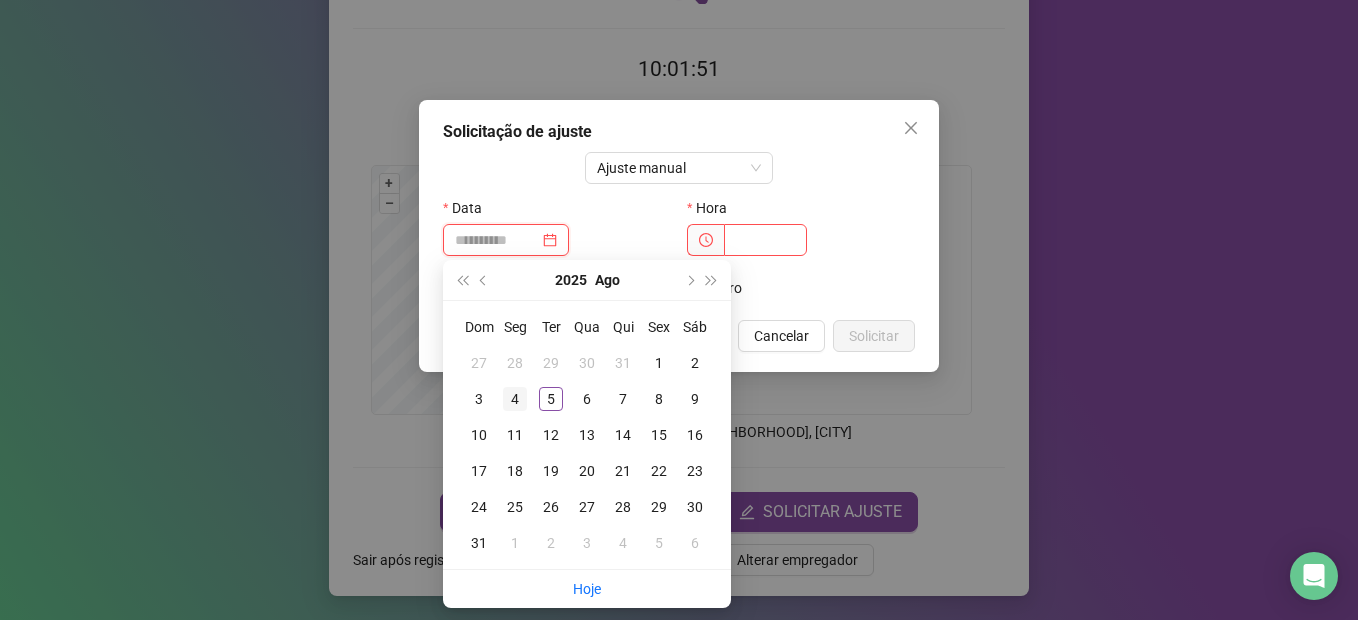 type on "**********" 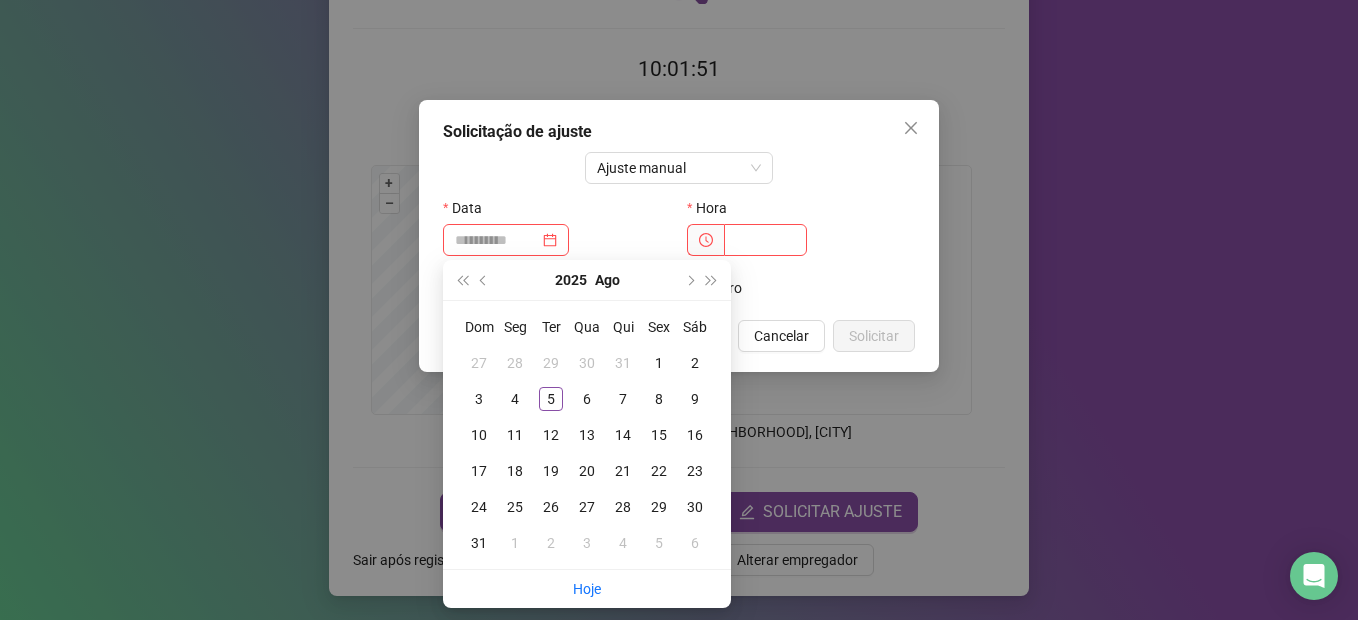 click on "4" at bounding box center (515, 399) 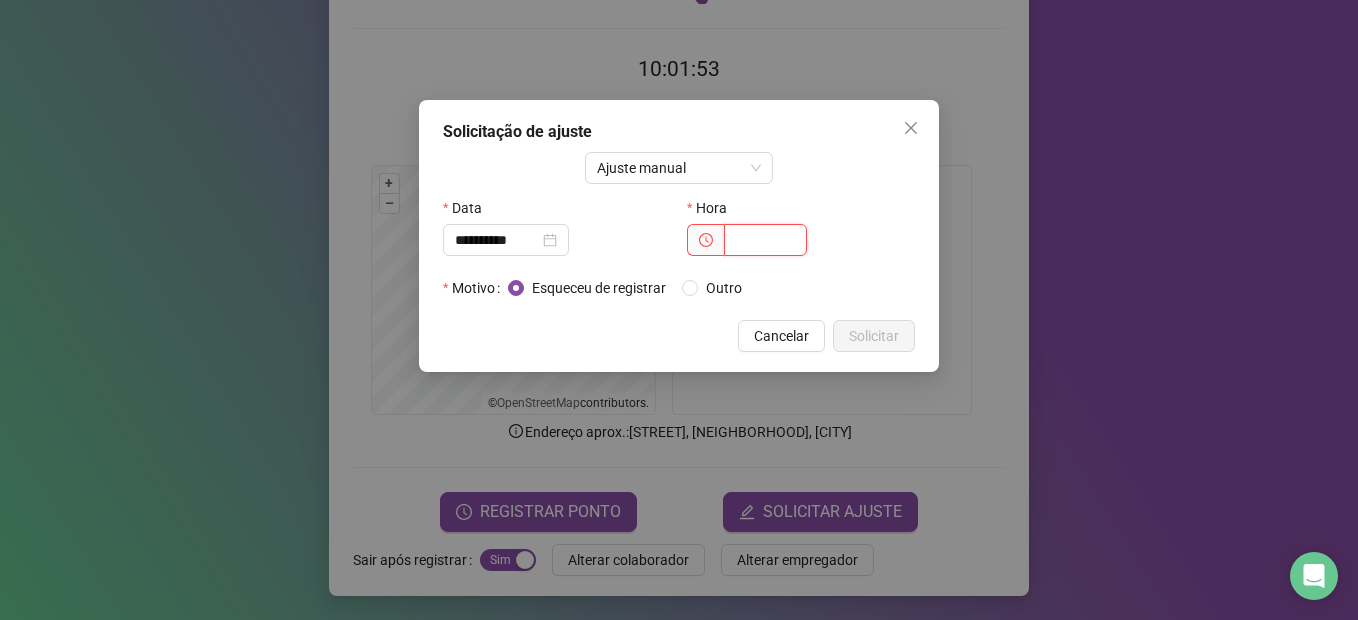 click at bounding box center [765, 240] 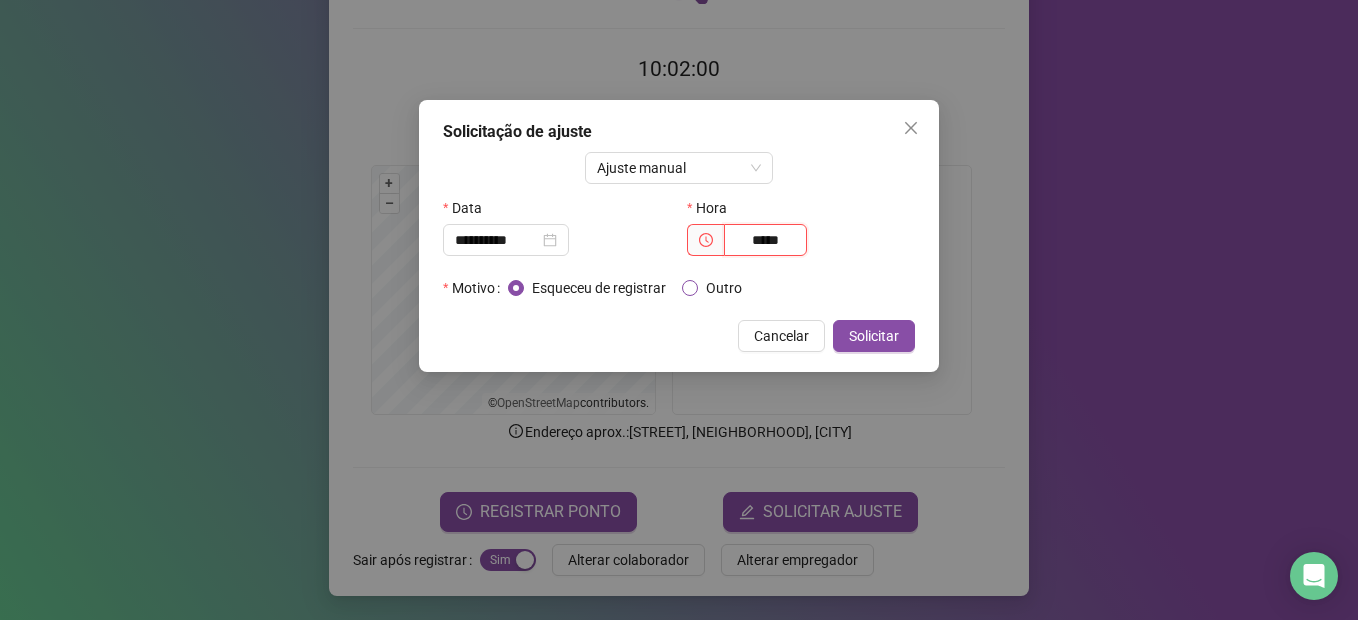 type on "*****" 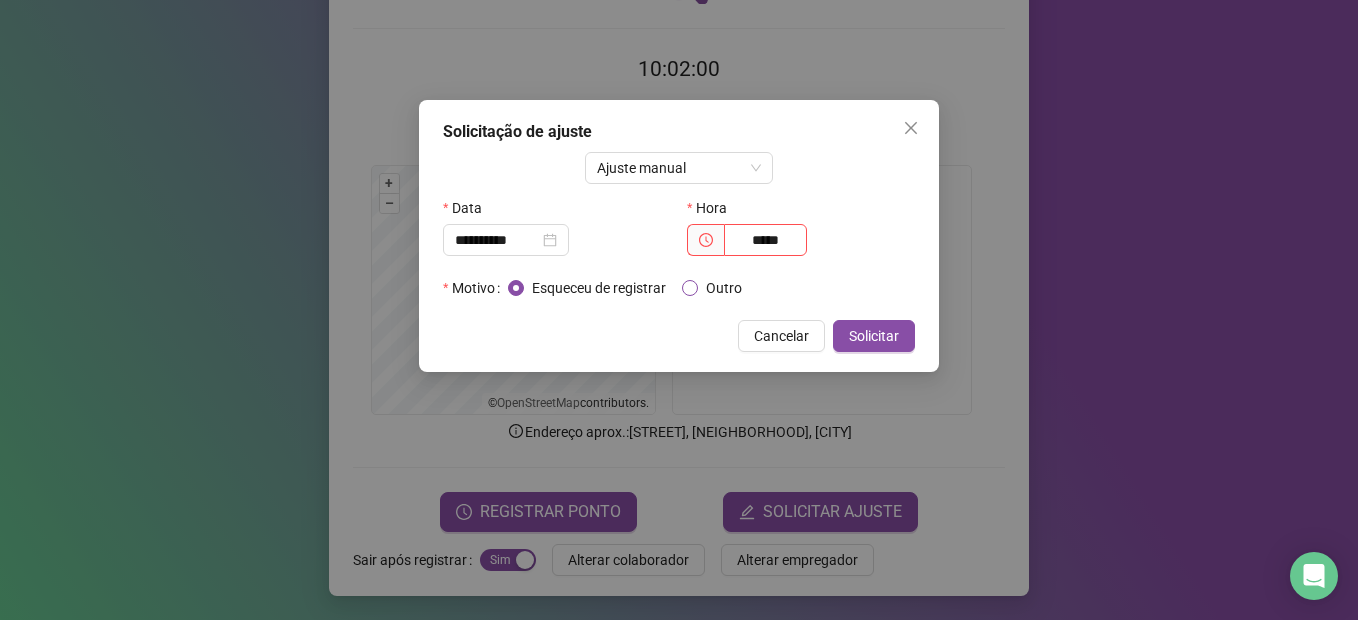 click on "Outro" at bounding box center (724, 288) 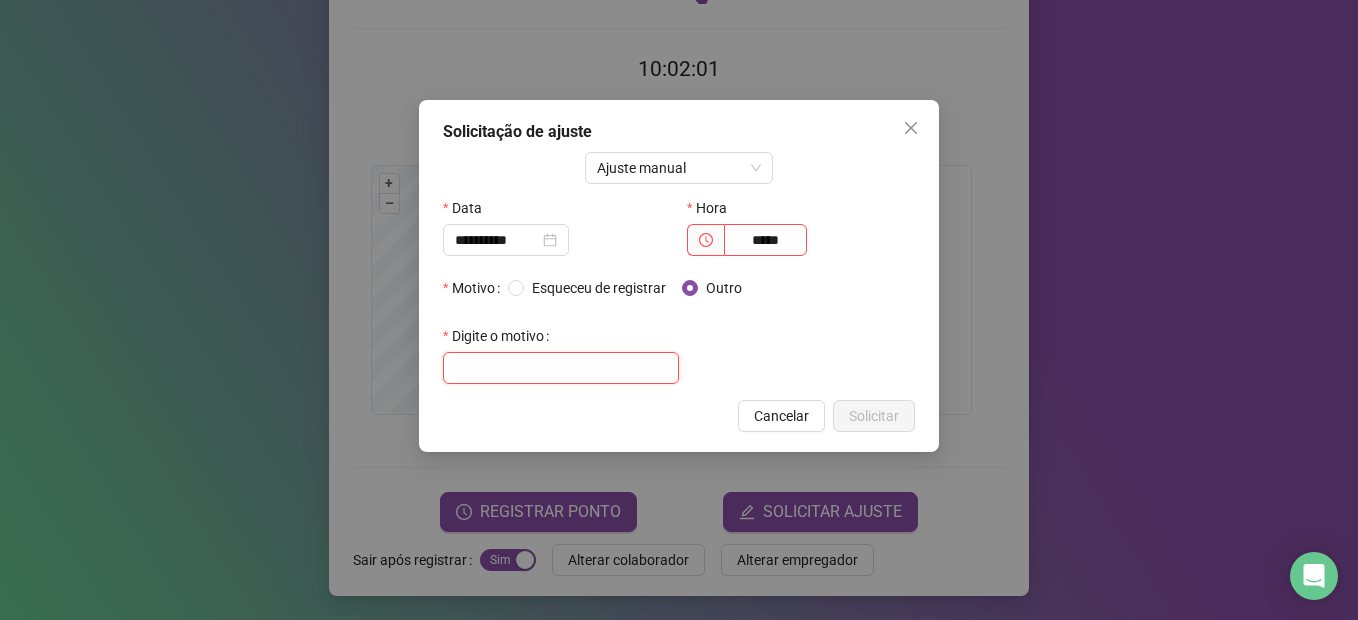 click at bounding box center (561, 368) 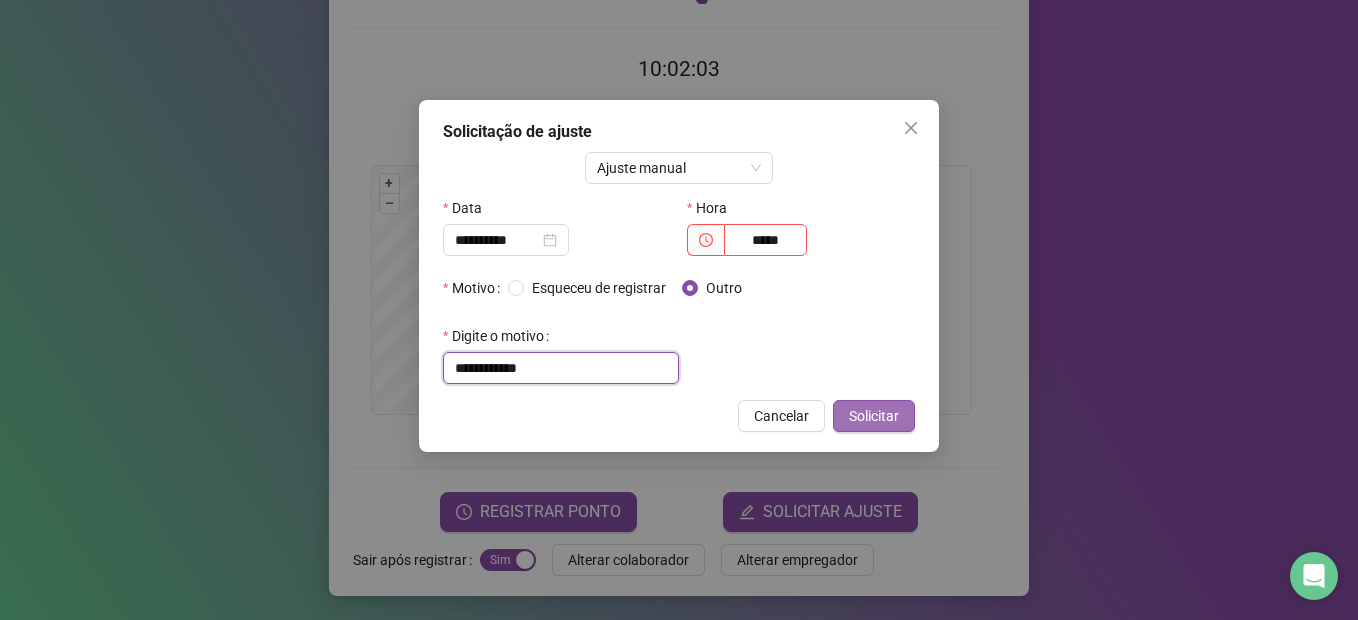 type on "**********" 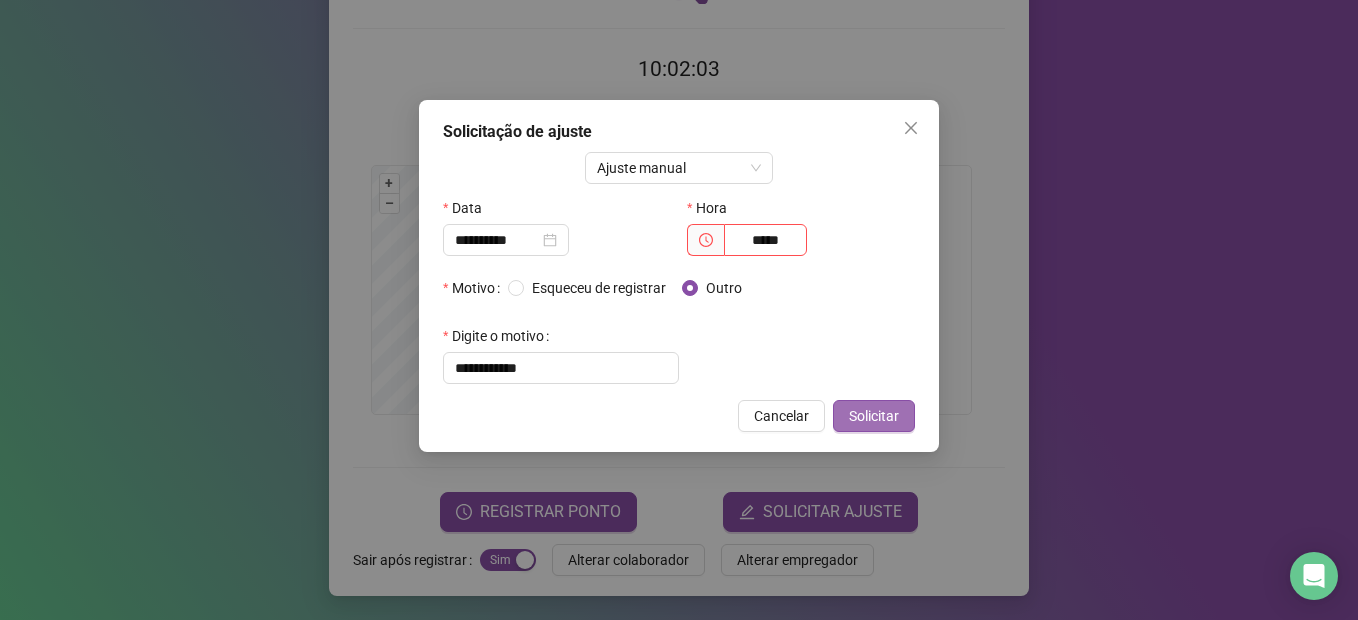 click on "Solicitar" at bounding box center (874, 416) 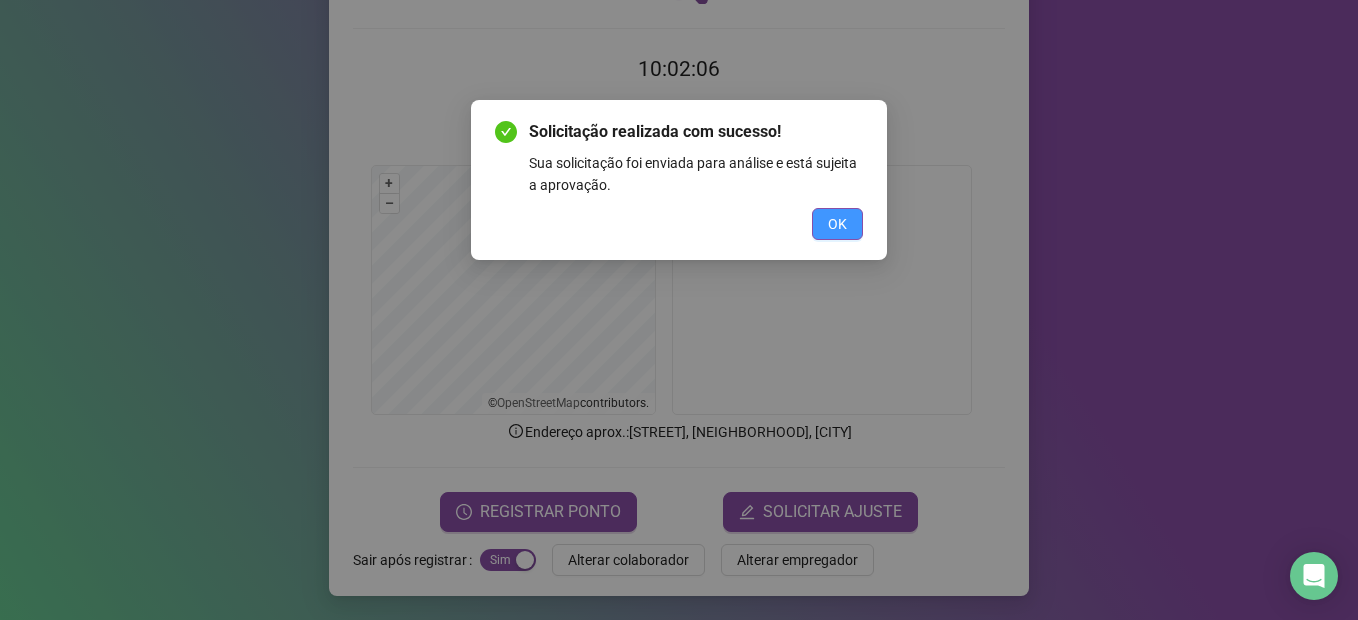 click on "OK" at bounding box center [837, 224] 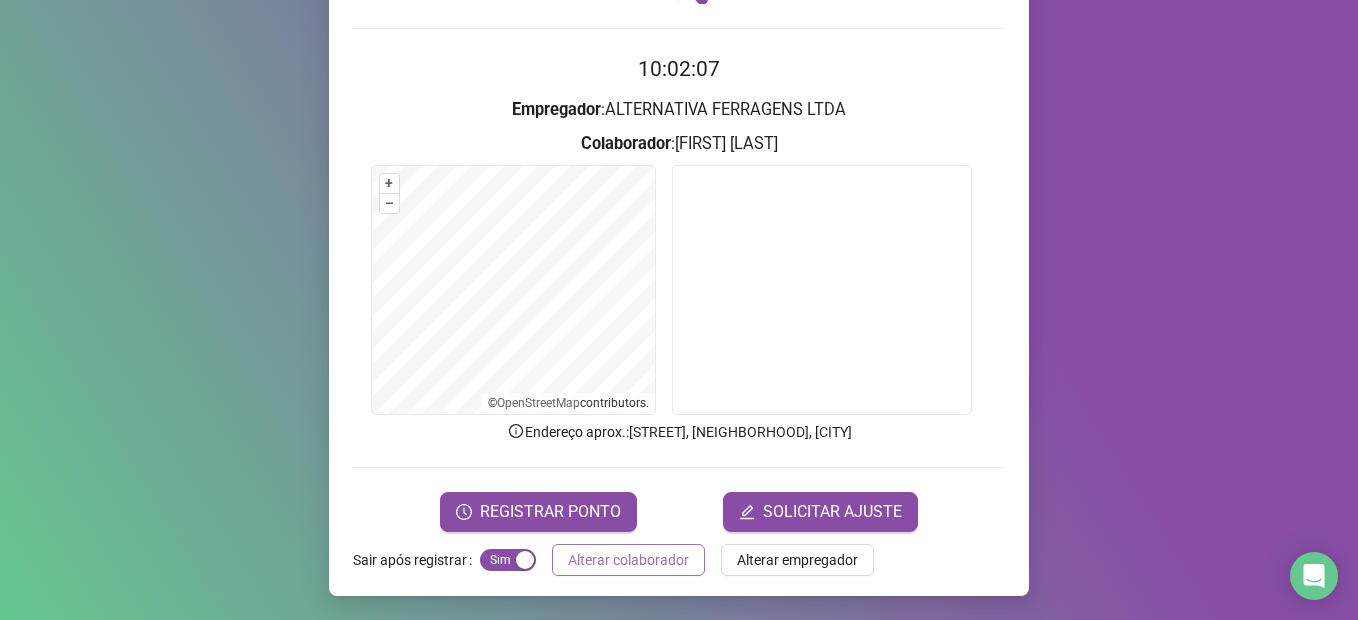 click on "Alterar colaborador" at bounding box center [628, 560] 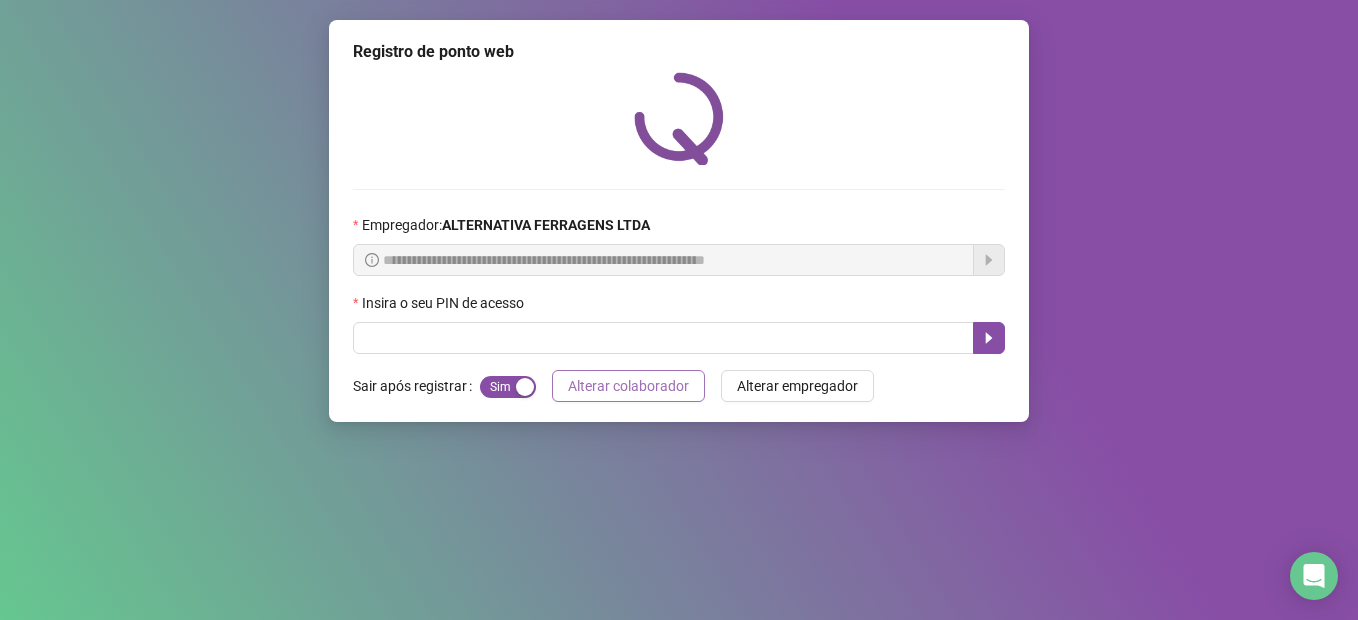 scroll, scrollTop: 0, scrollLeft: 0, axis: both 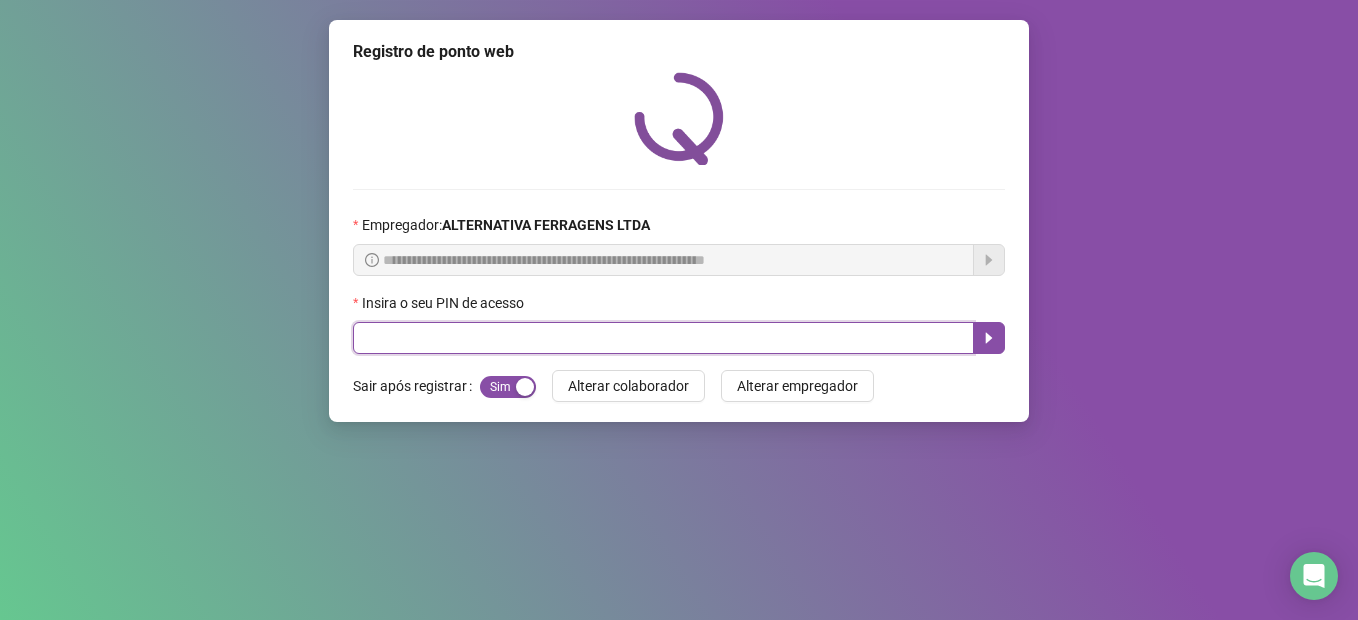 click at bounding box center (663, 338) 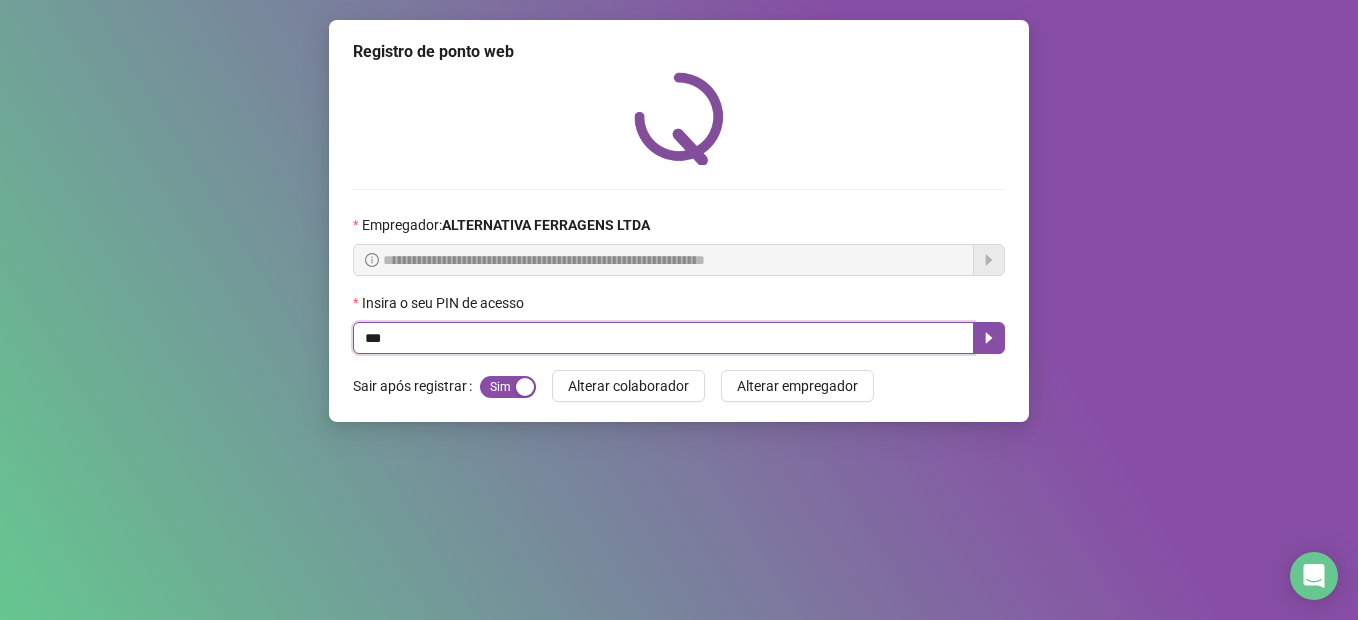 type on "****" 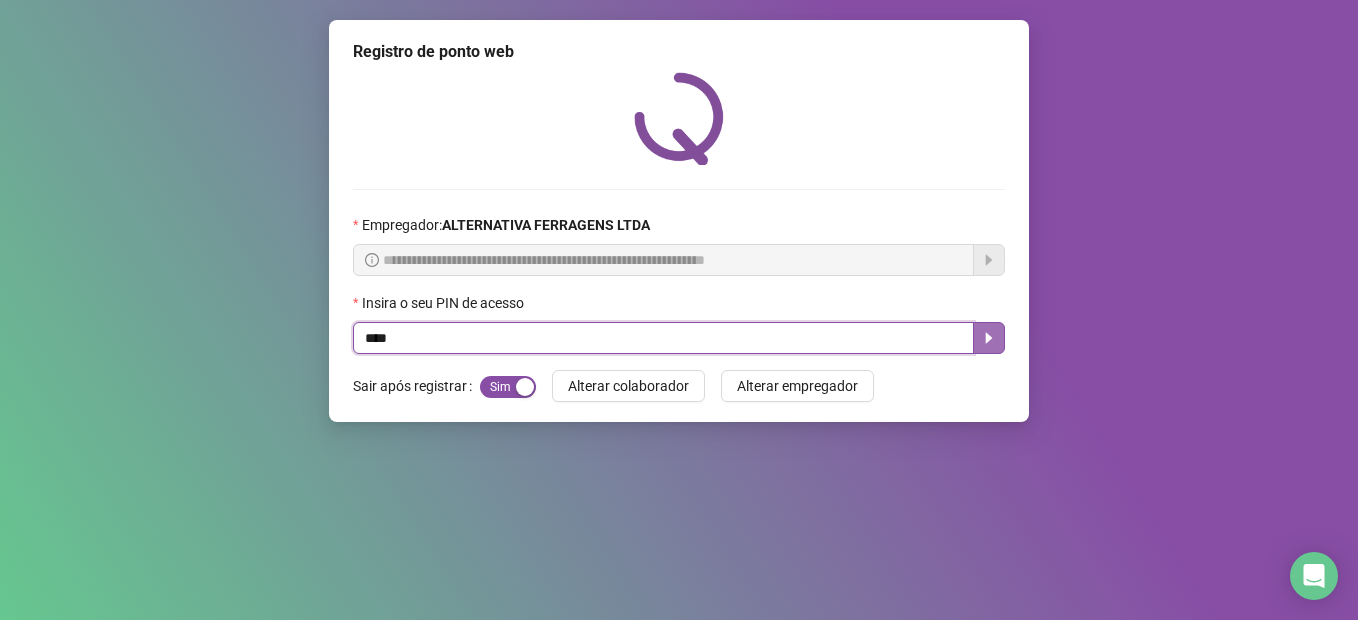 click 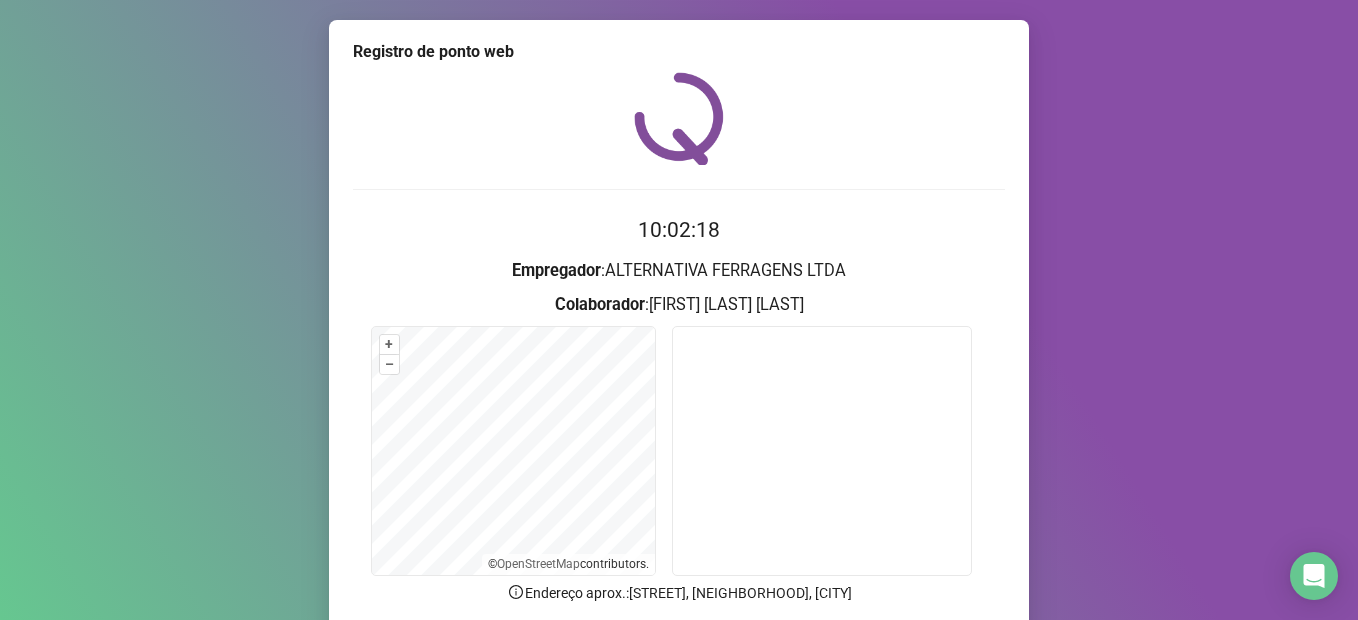 scroll, scrollTop: 161, scrollLeft: 0, axis: vertical 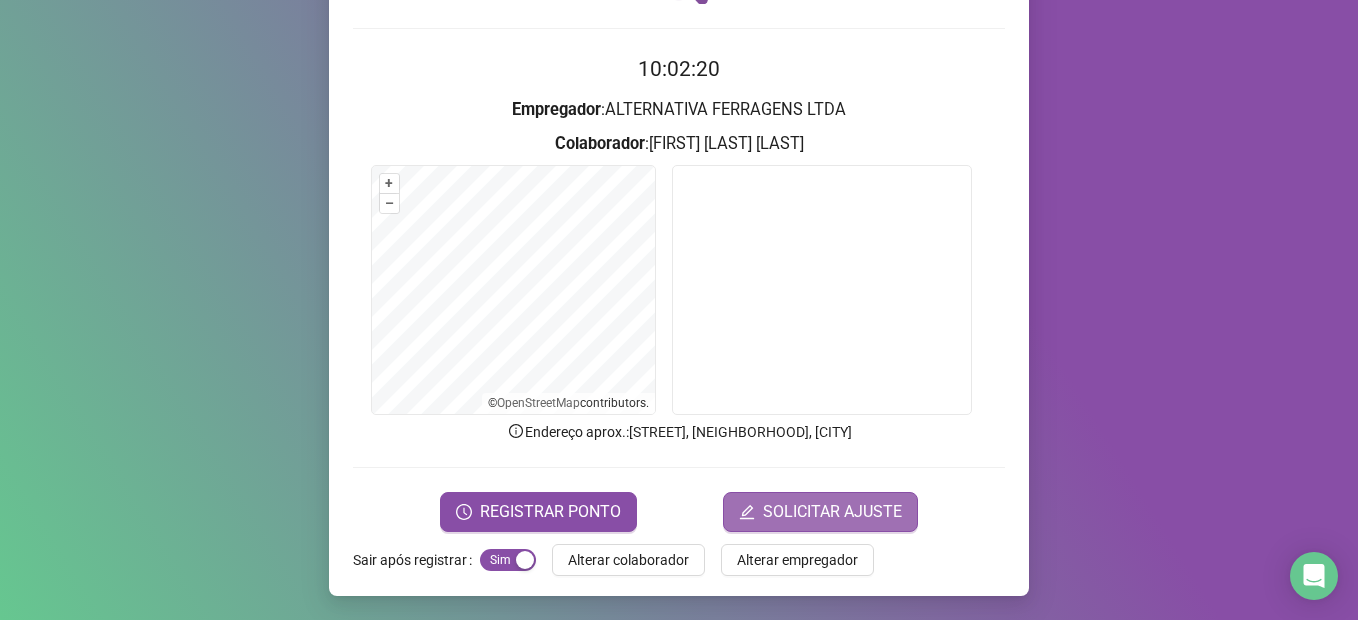 click on "SOLICITAR AJUSTE" at bounding box center [832, 512] 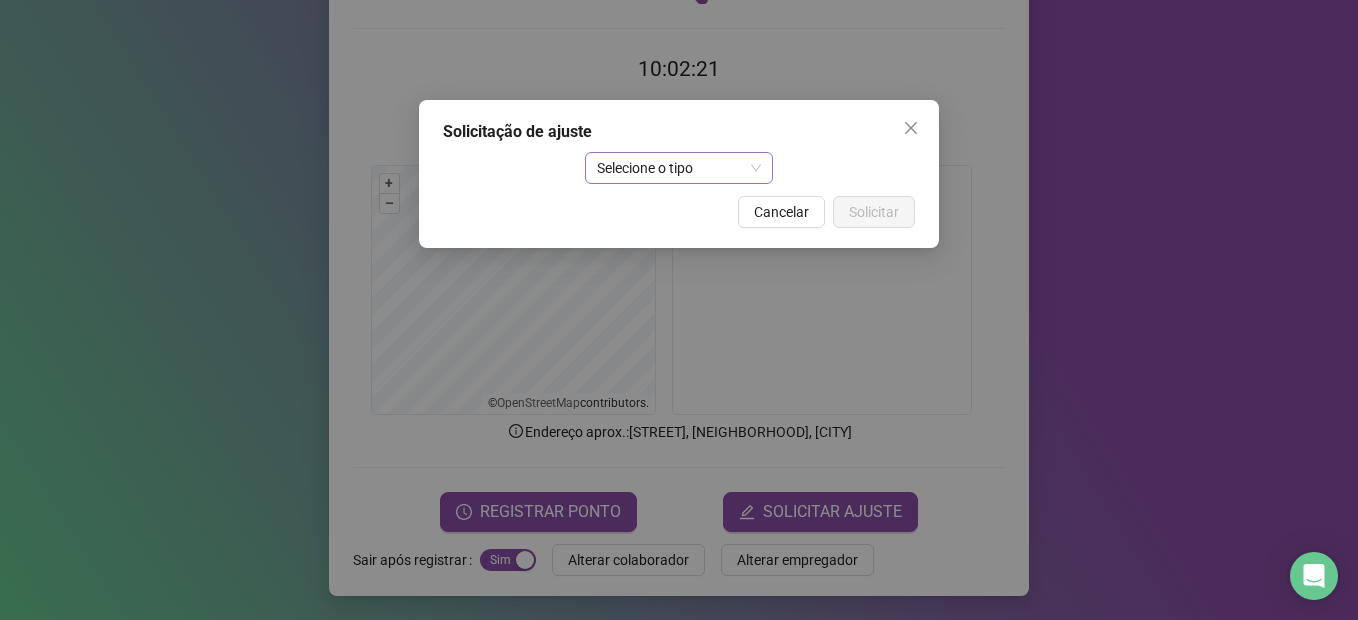 click on "Selecione o tipo" at bounding box center (679, 168) 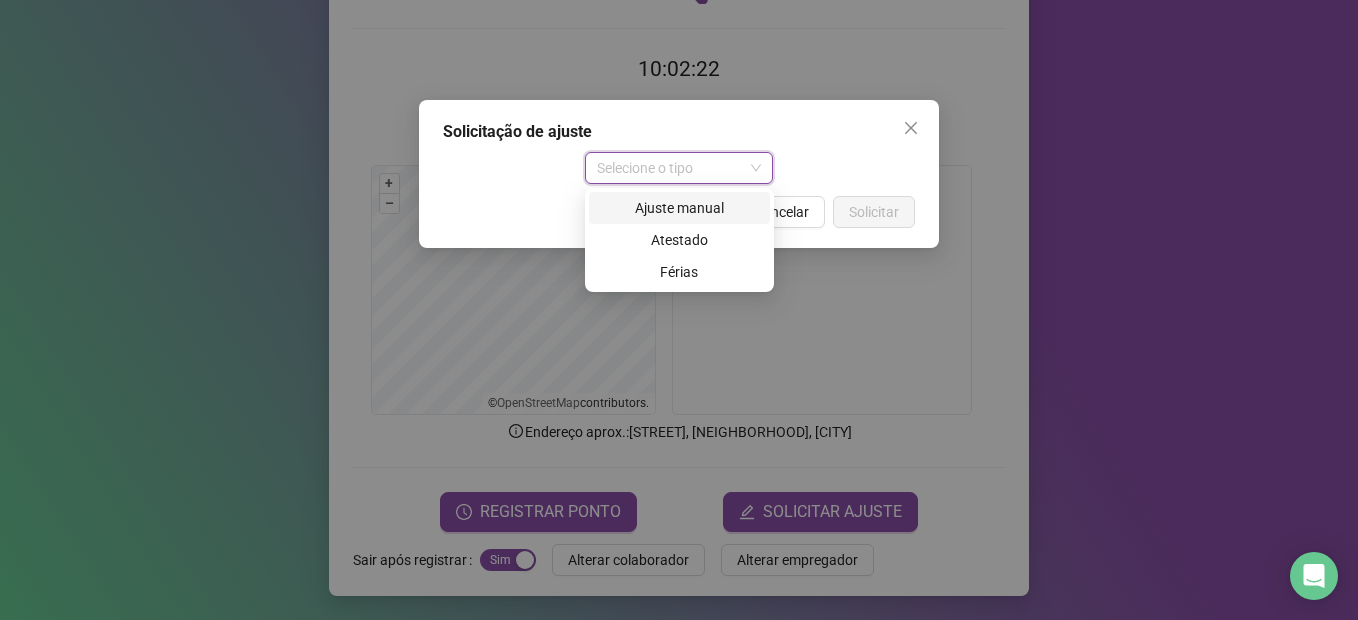 click on "Ajuste manual" at bounding box center (679, 208) 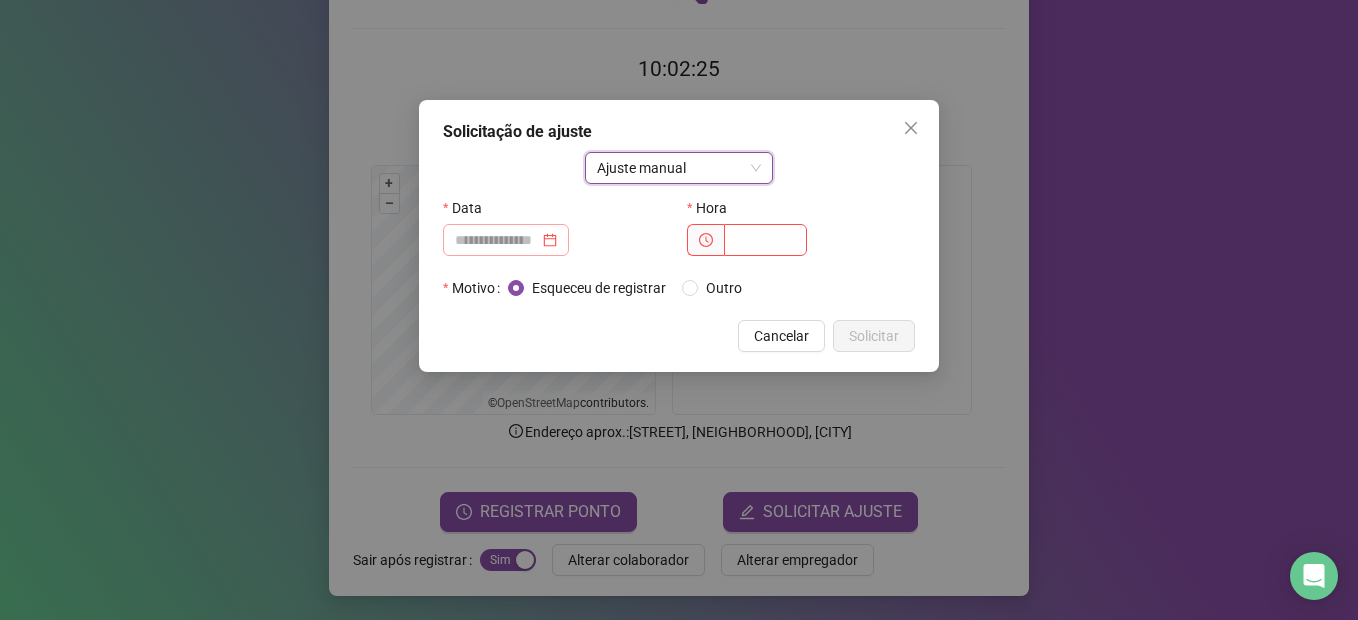 click at bounding box center (506, 240) 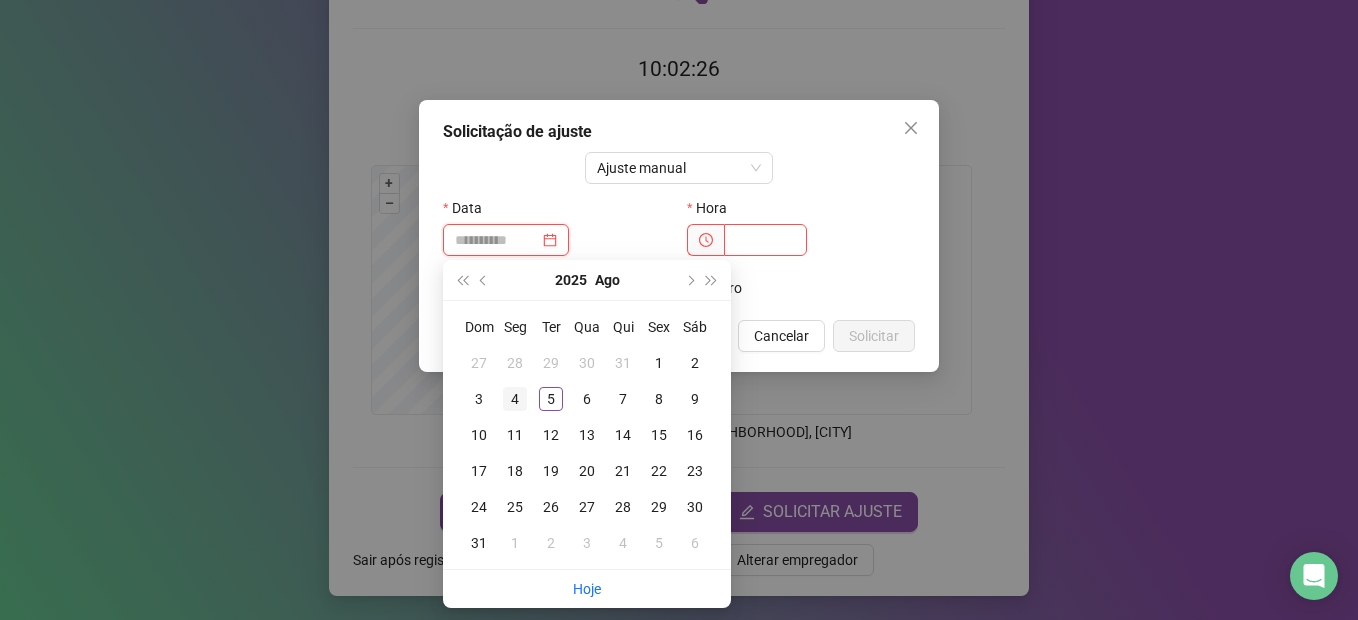 type on "**********" 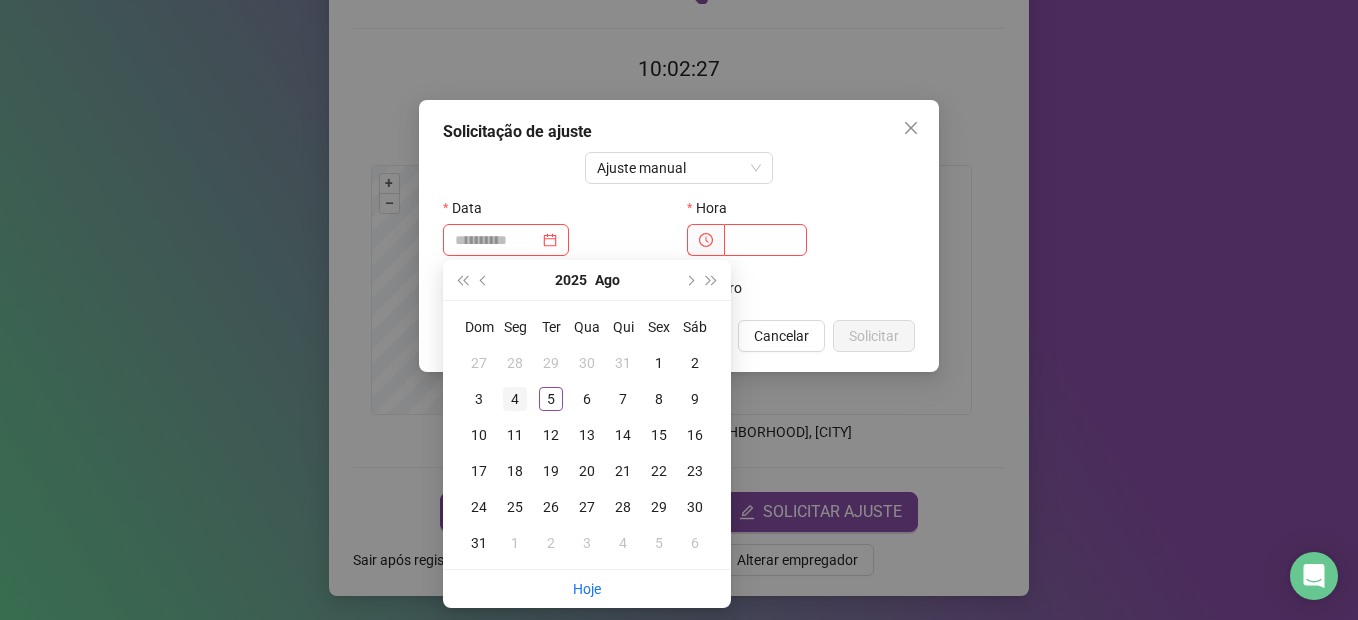 click on "4" at bounding box center [515, 399] 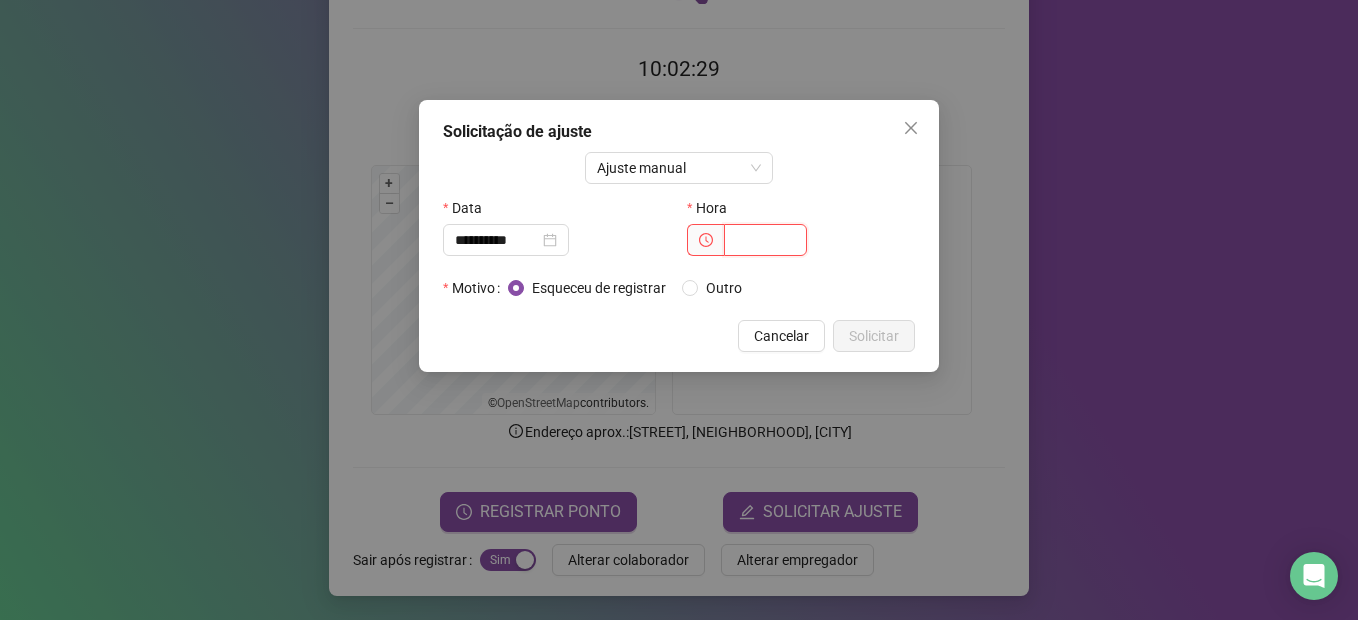 click at bounding box center [765, 240] 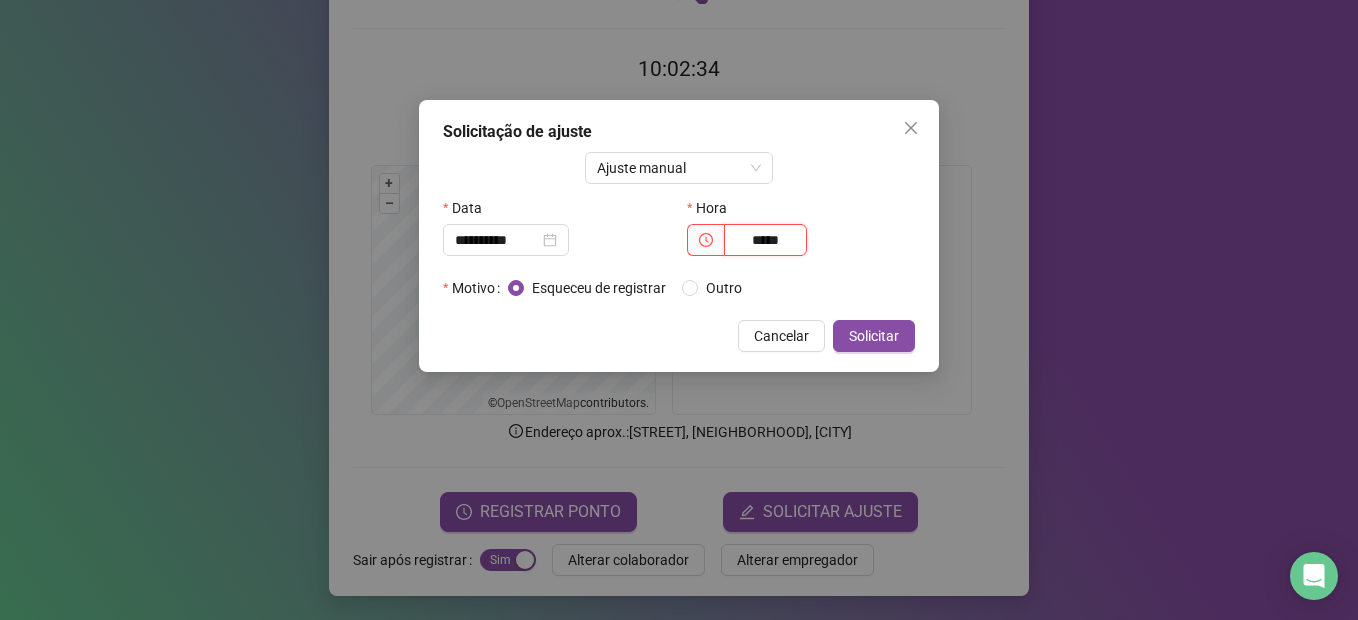 type on "*****" 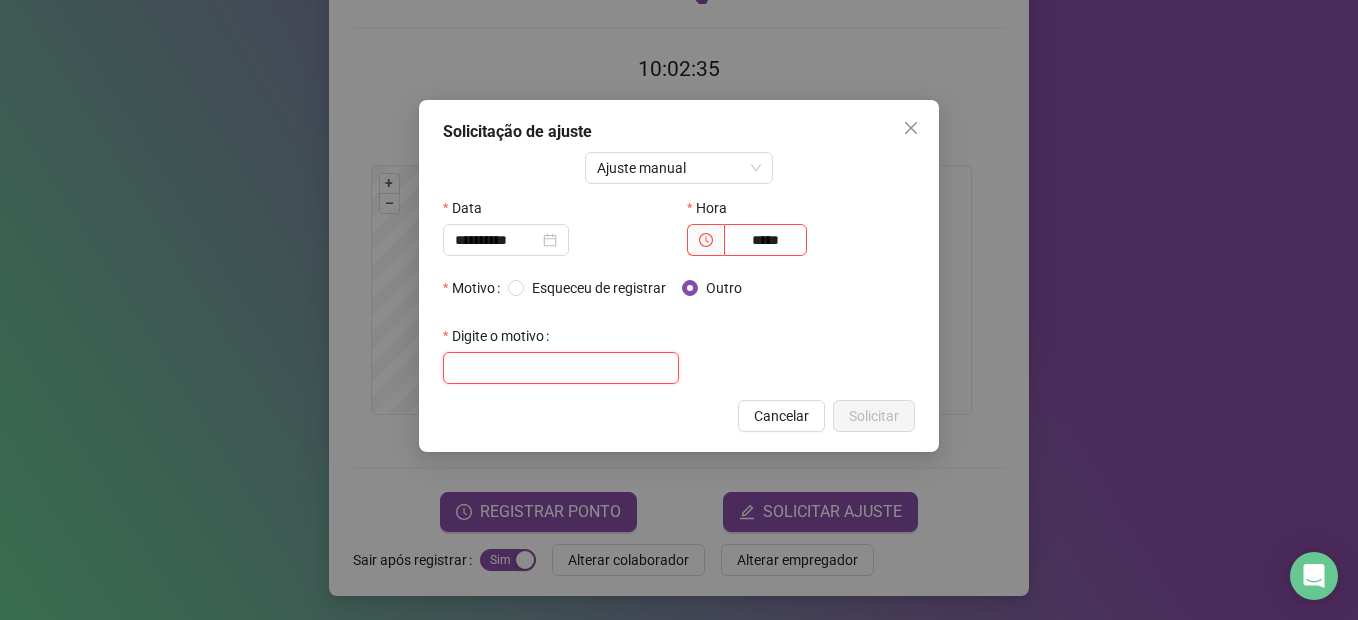 click at bounding box center (561, 368) 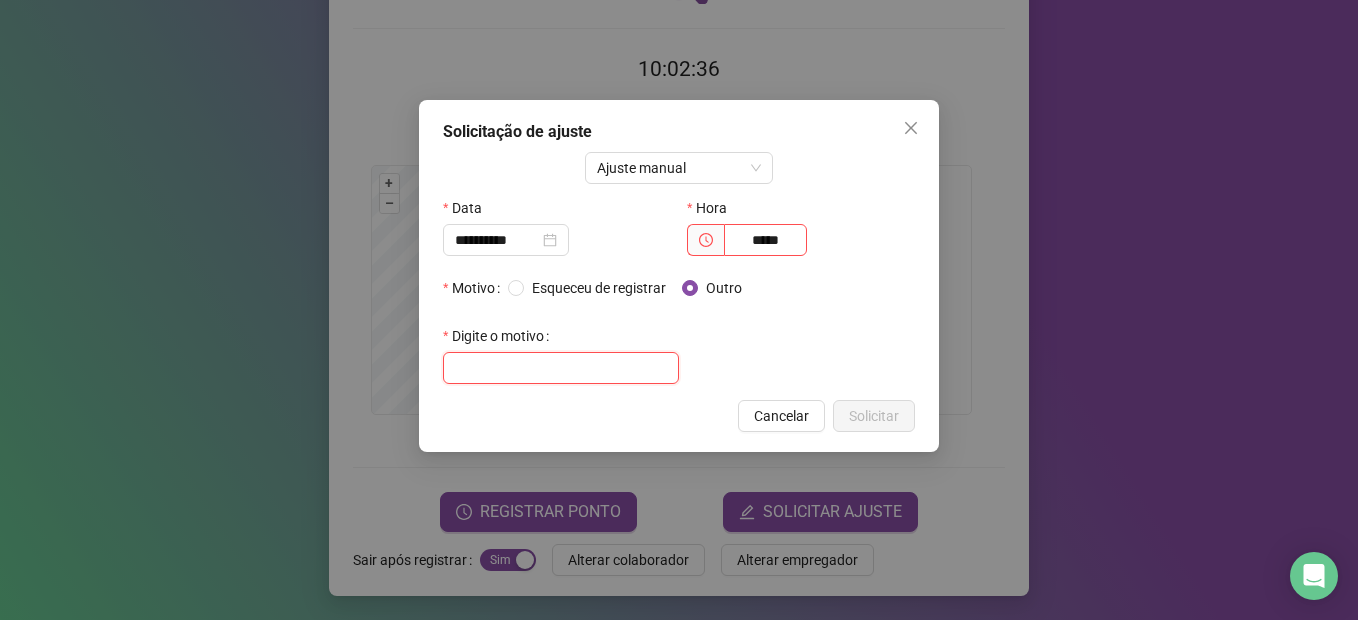 paste on "**********" 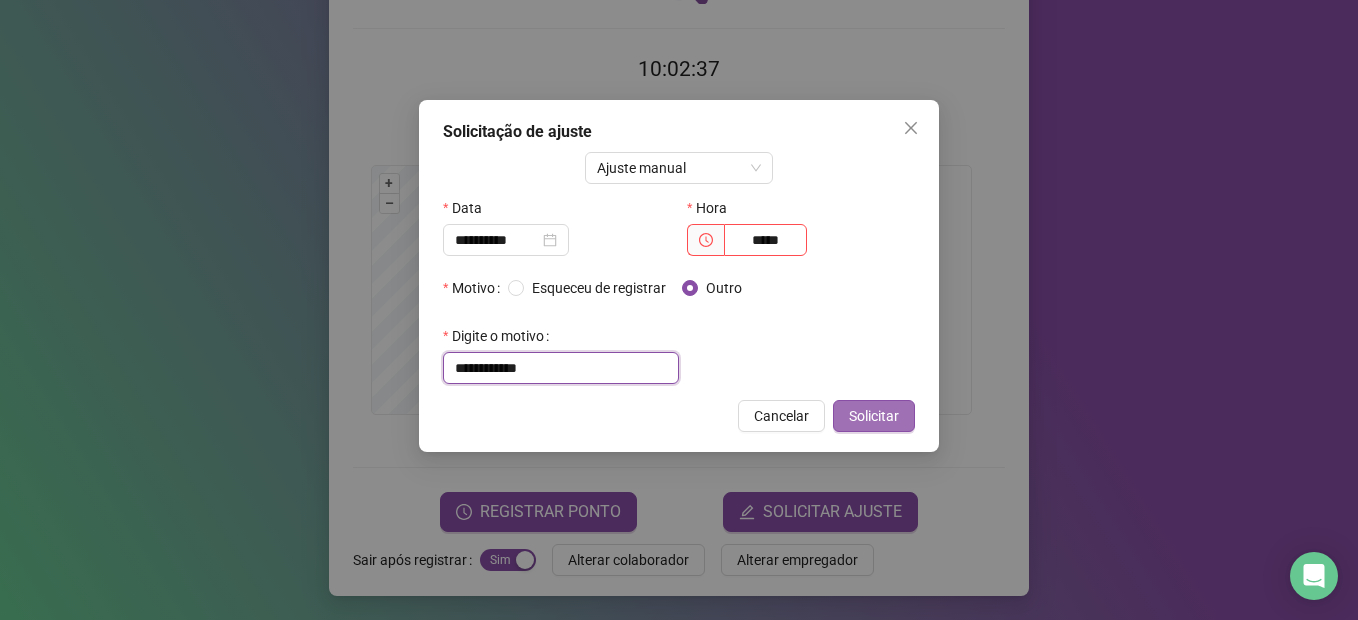 type on "**********" 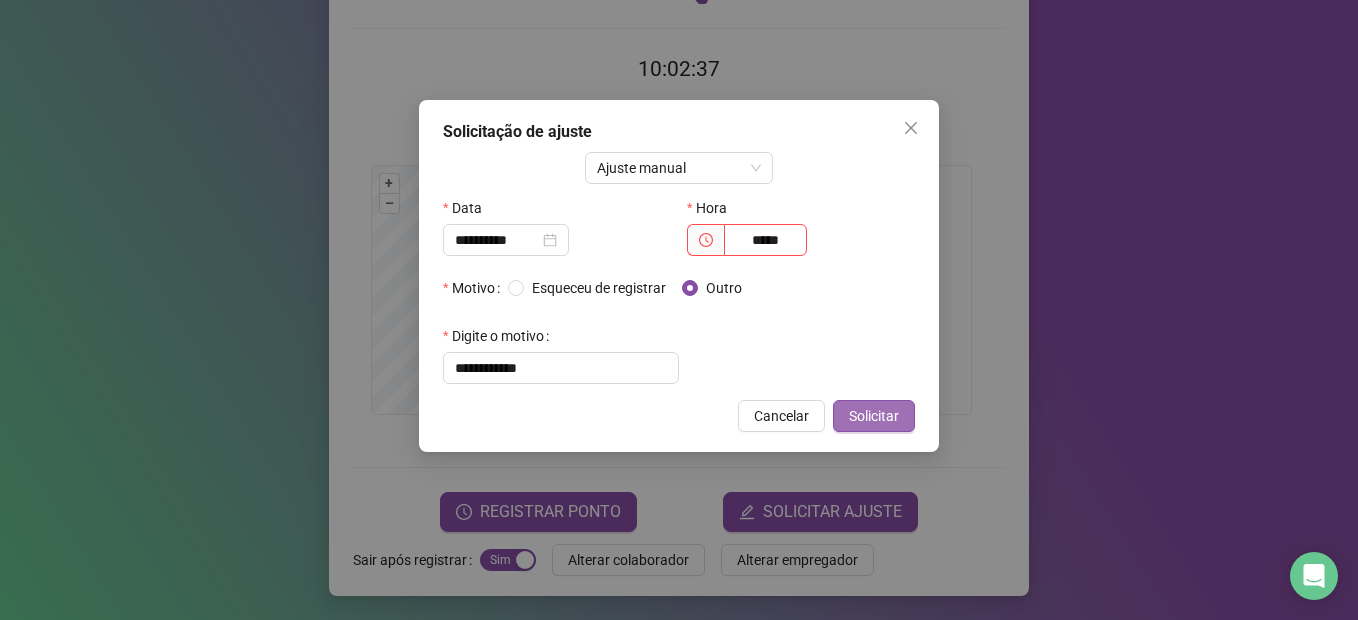 click on "Solicitar" at bounding box center [874, 416] 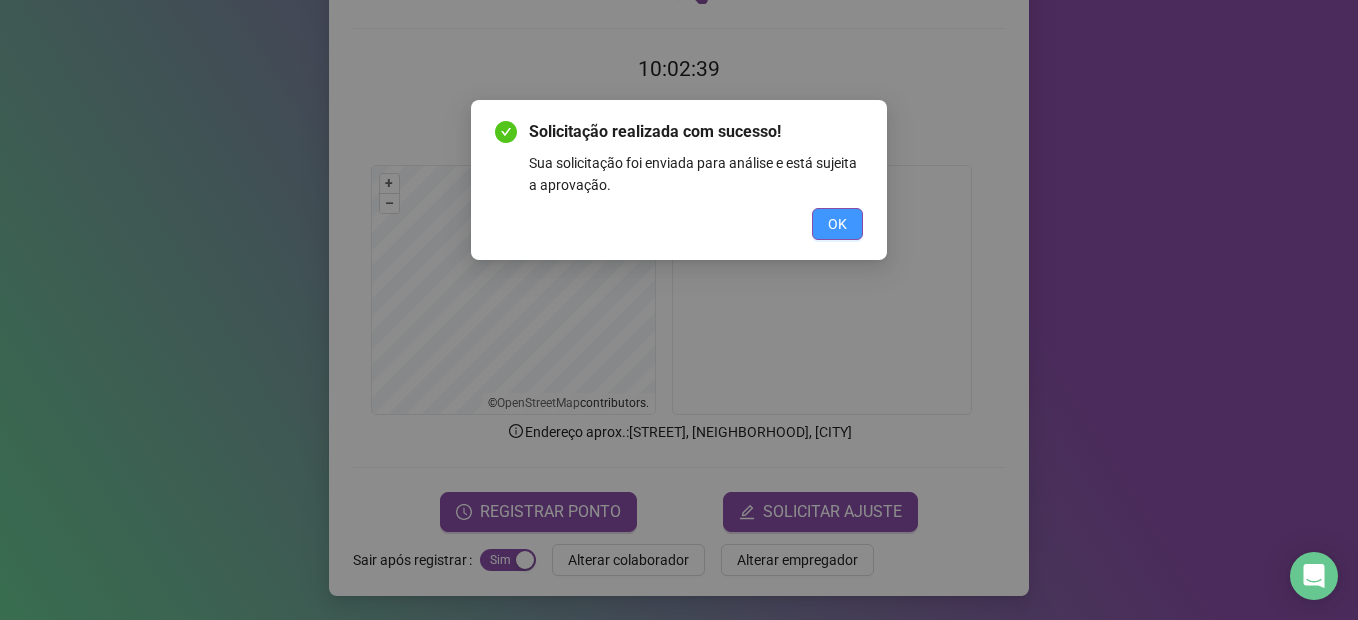 click on "OK" at bounding box center (837, 224) 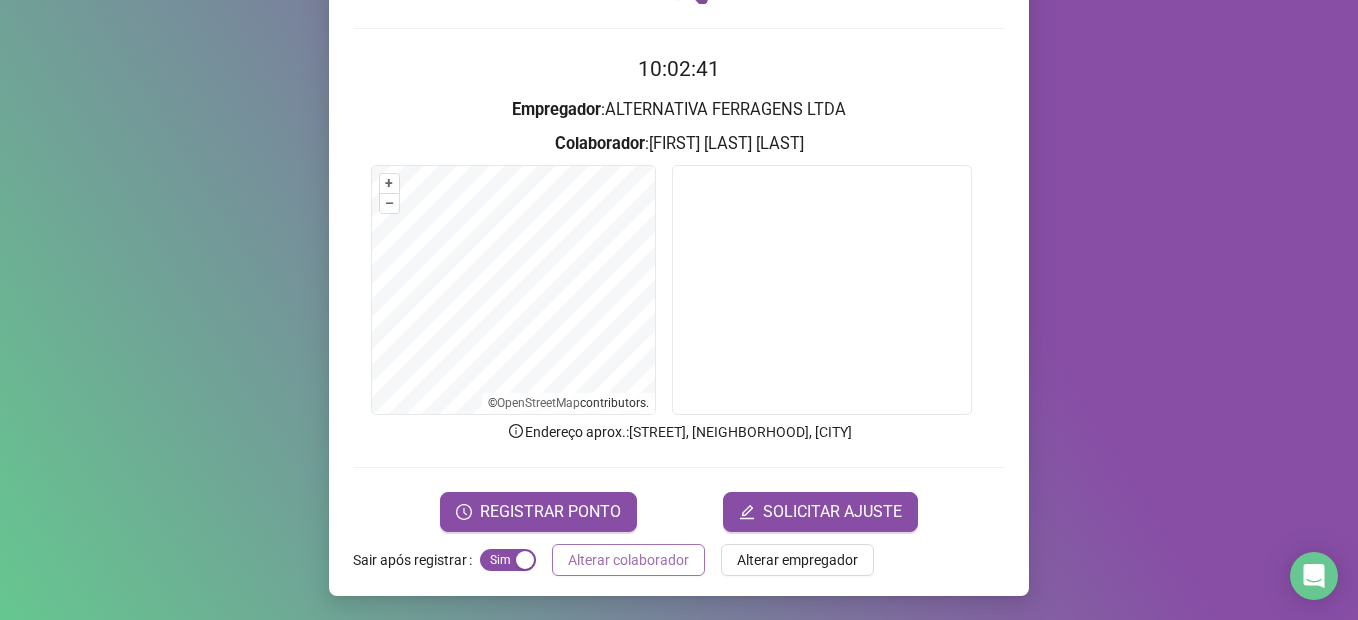 click on "Alterar colaborador" at bounding box center [628, 560] 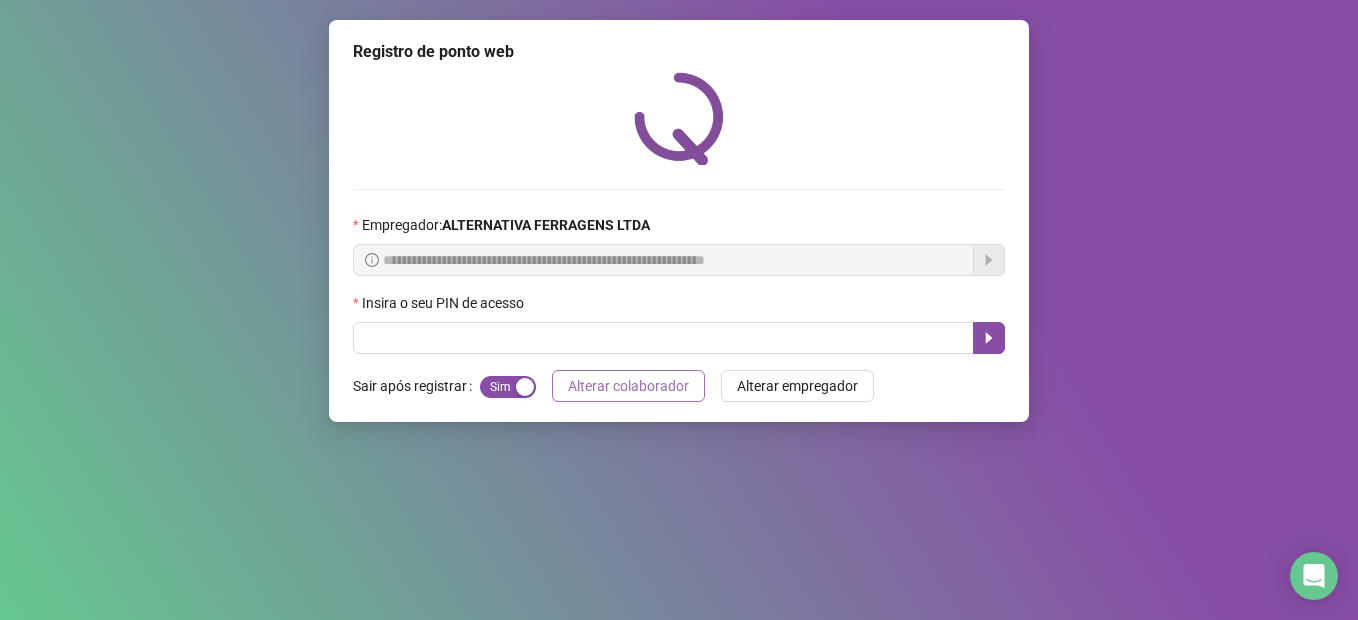 scroll, scrollTop: 0, scrollLeft: 0, axis: both 